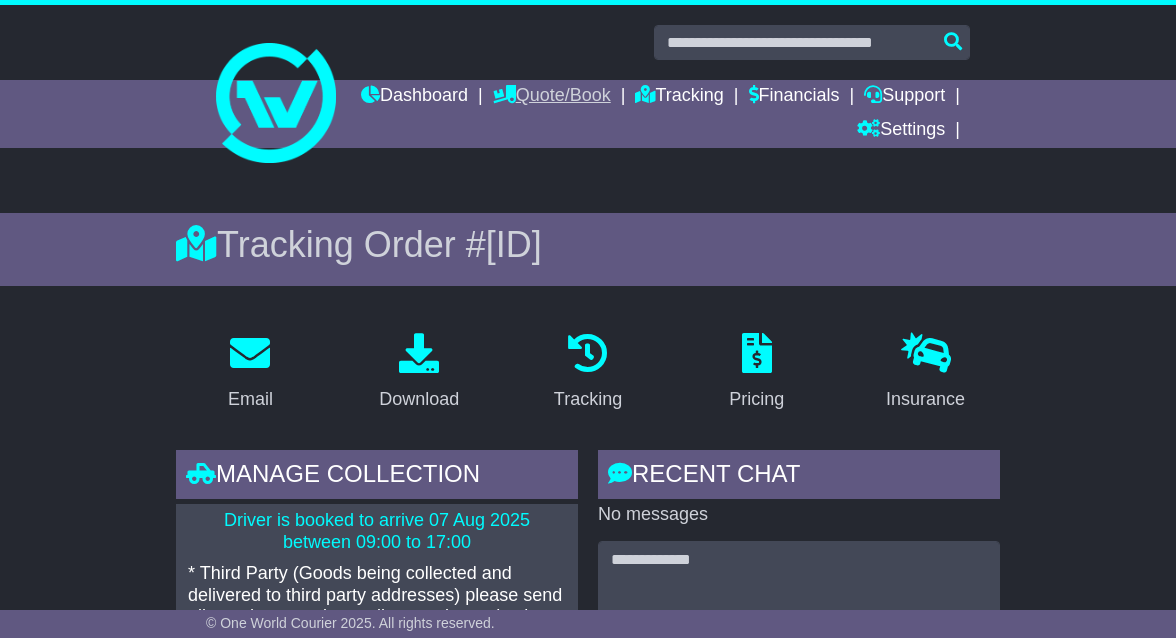 scroll, scrollTop: 0, scrollLeft: 0, axis: both 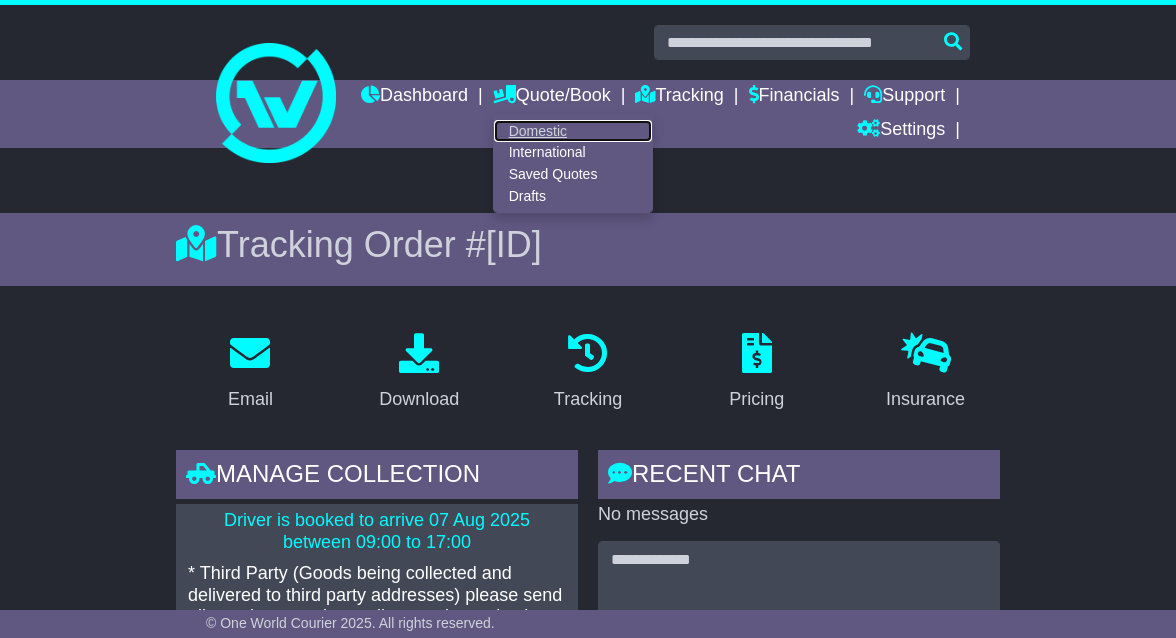 click on "Domestic" at bounding box center [573, 131] 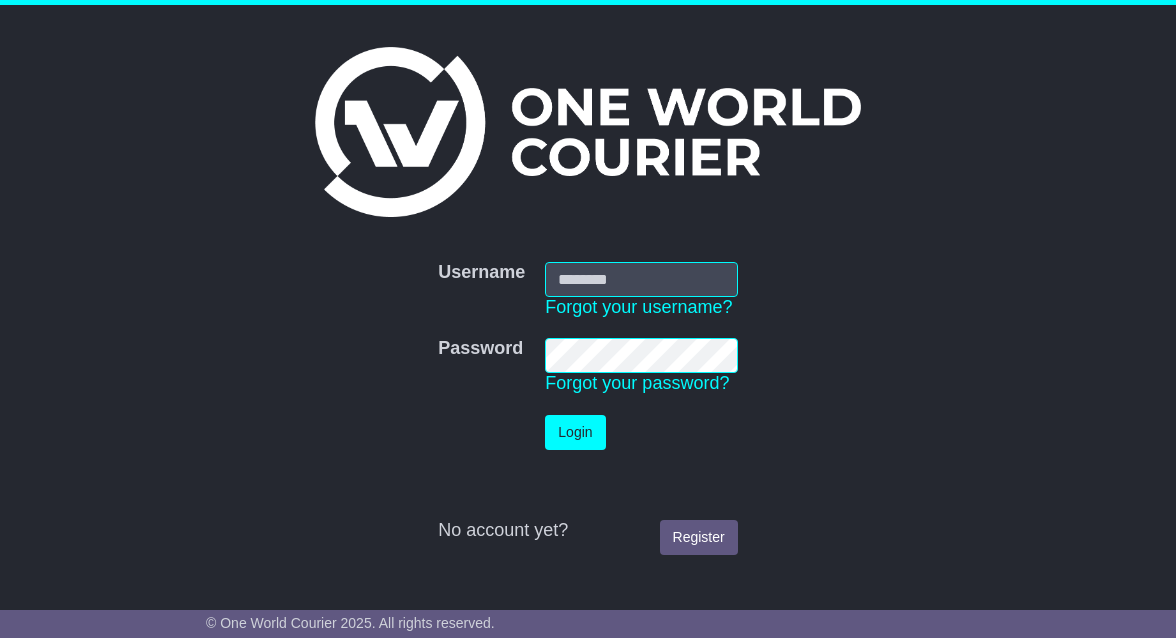 scroll, scrollTop: 0, scrollLeft: 0, axis: both 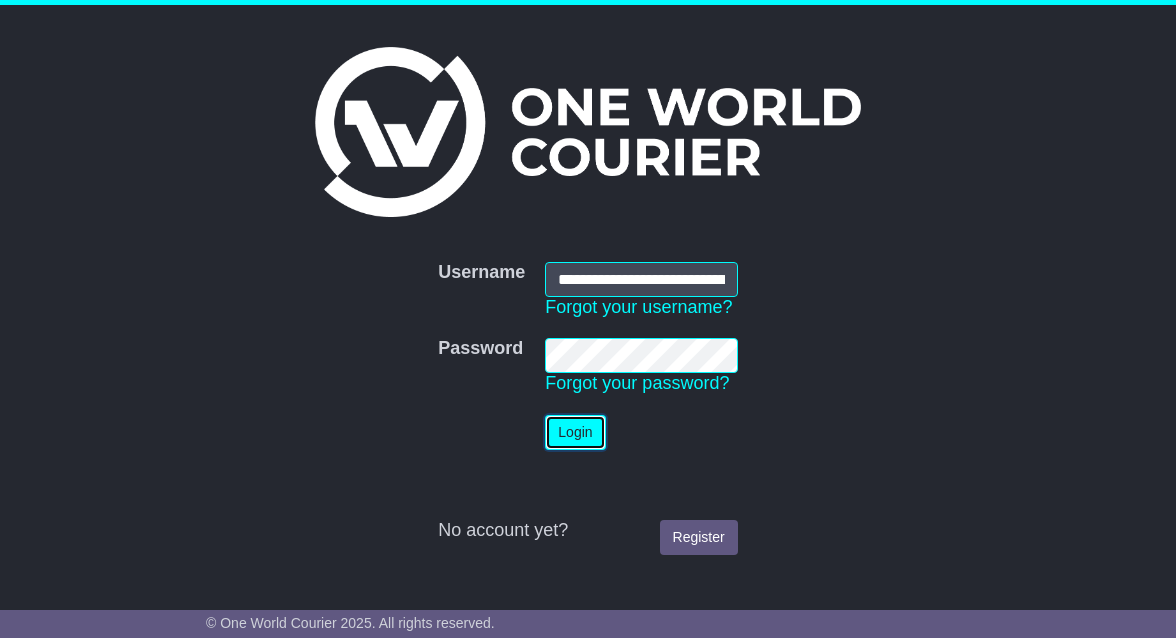 click on "Login" at bounding box center [575, 432] 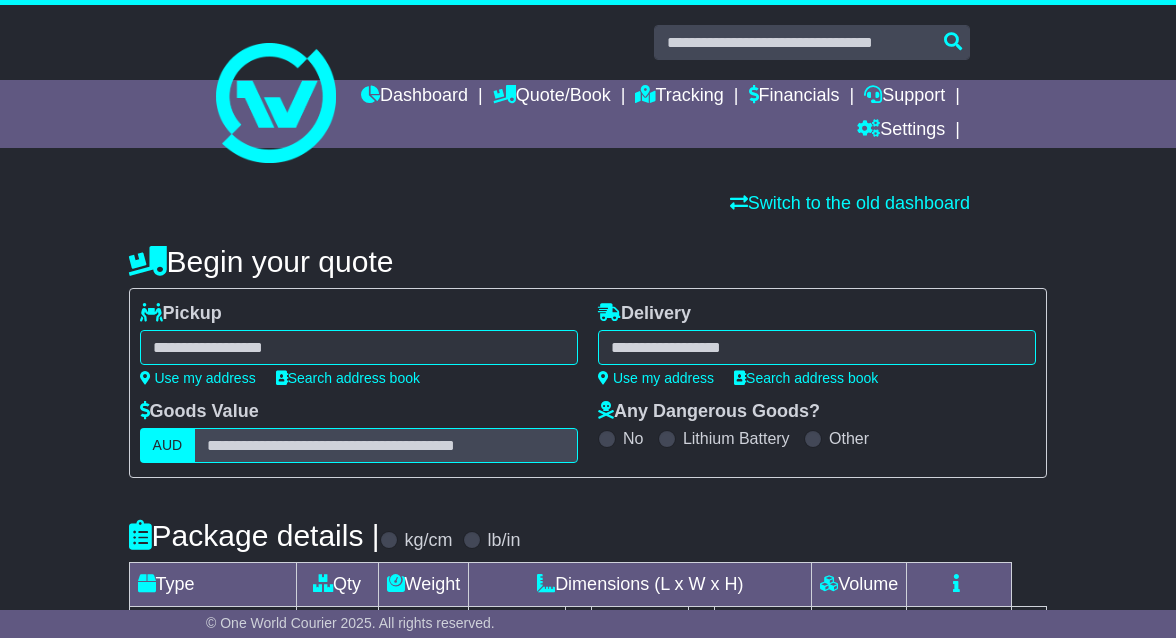scroll, scrollTop: 0, scrollLeft: 0, axis: both 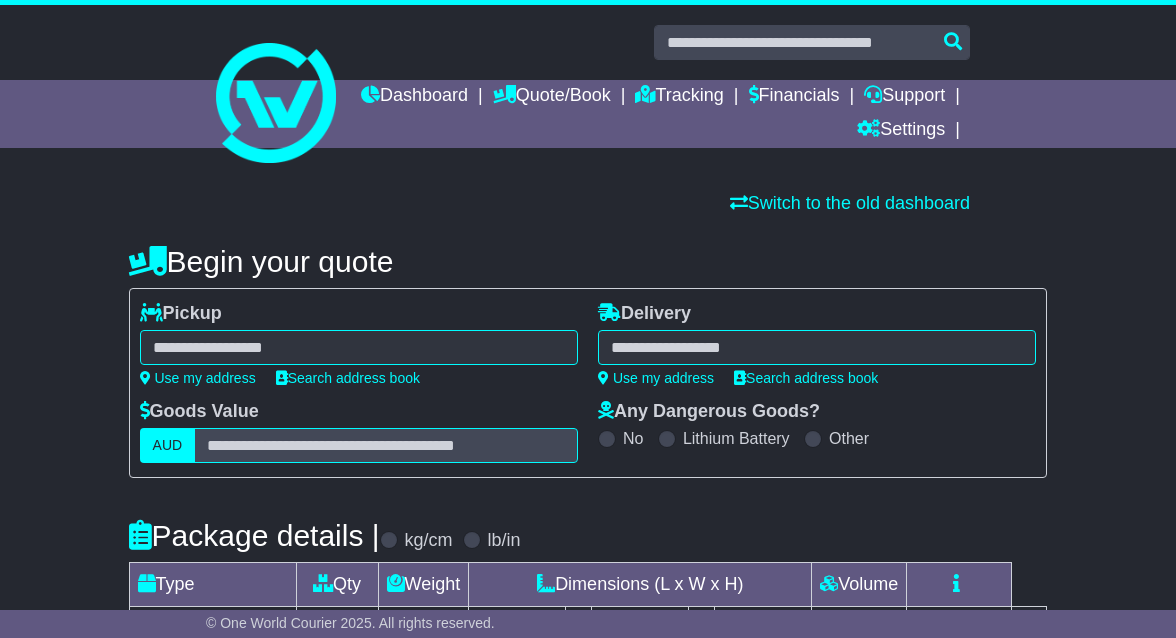 click at bounding box center [359, 347] 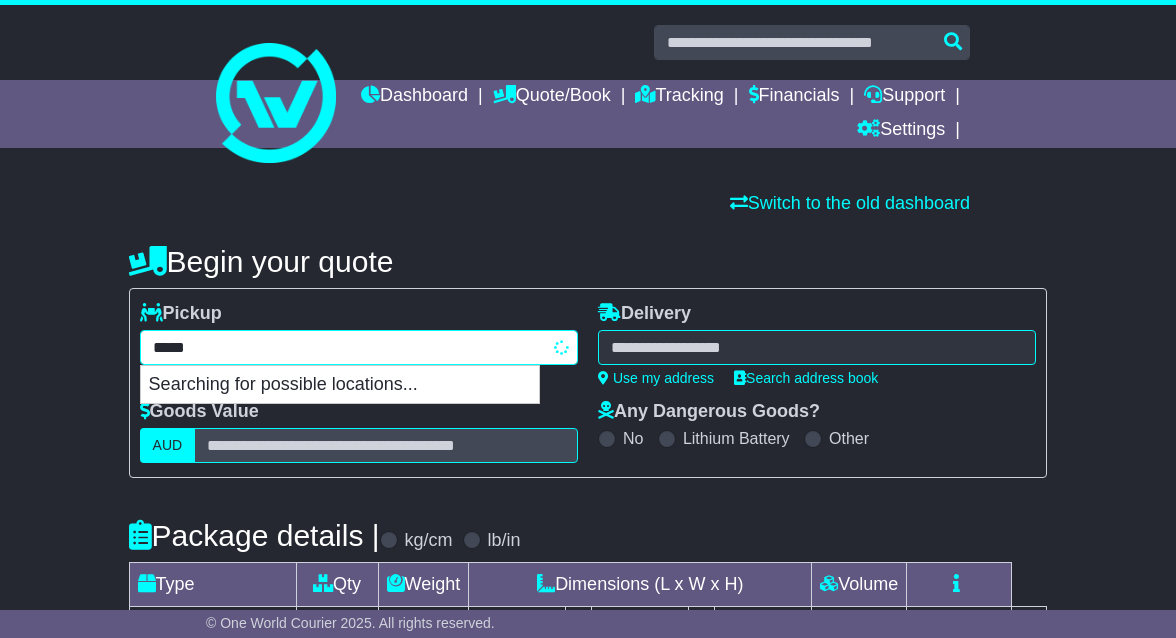 type on "*****" 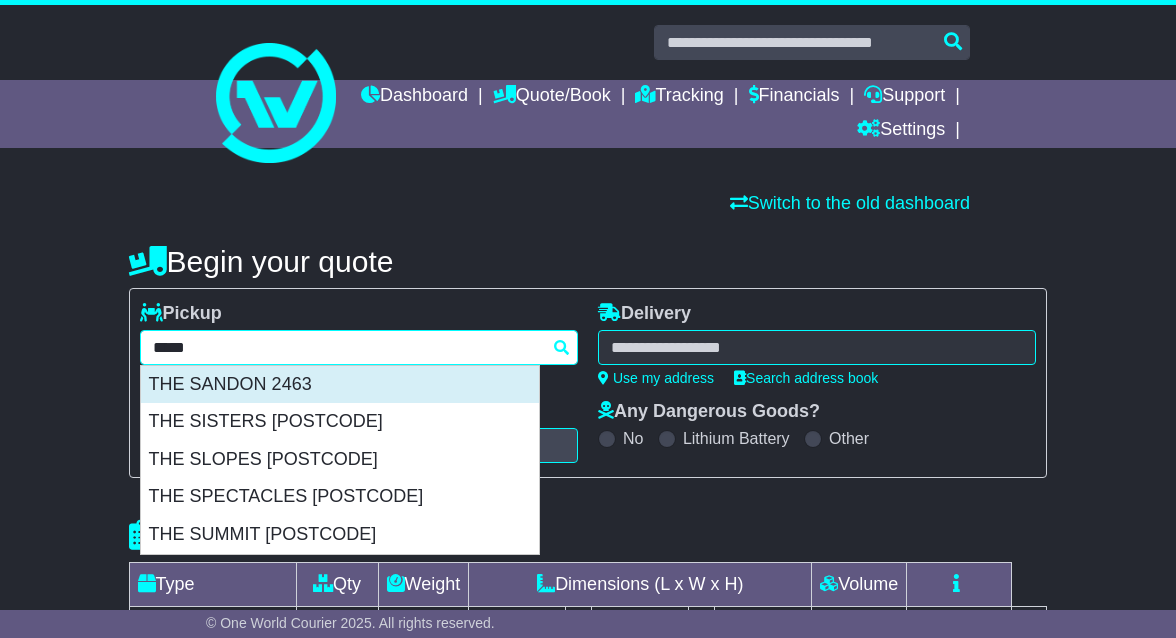 type 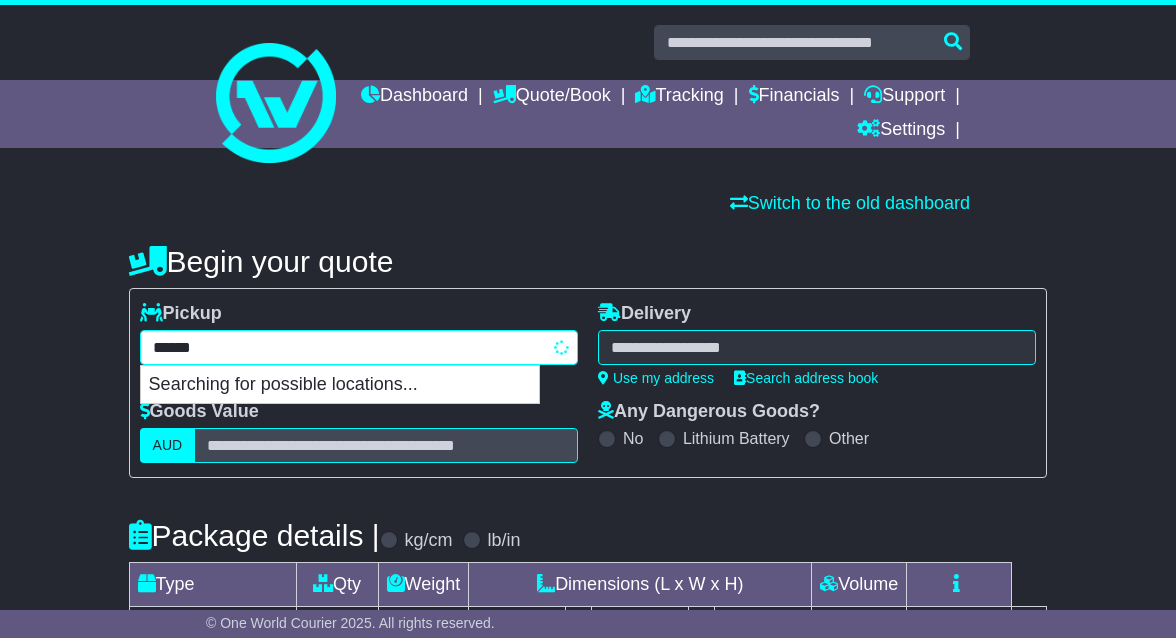 type on "*******" 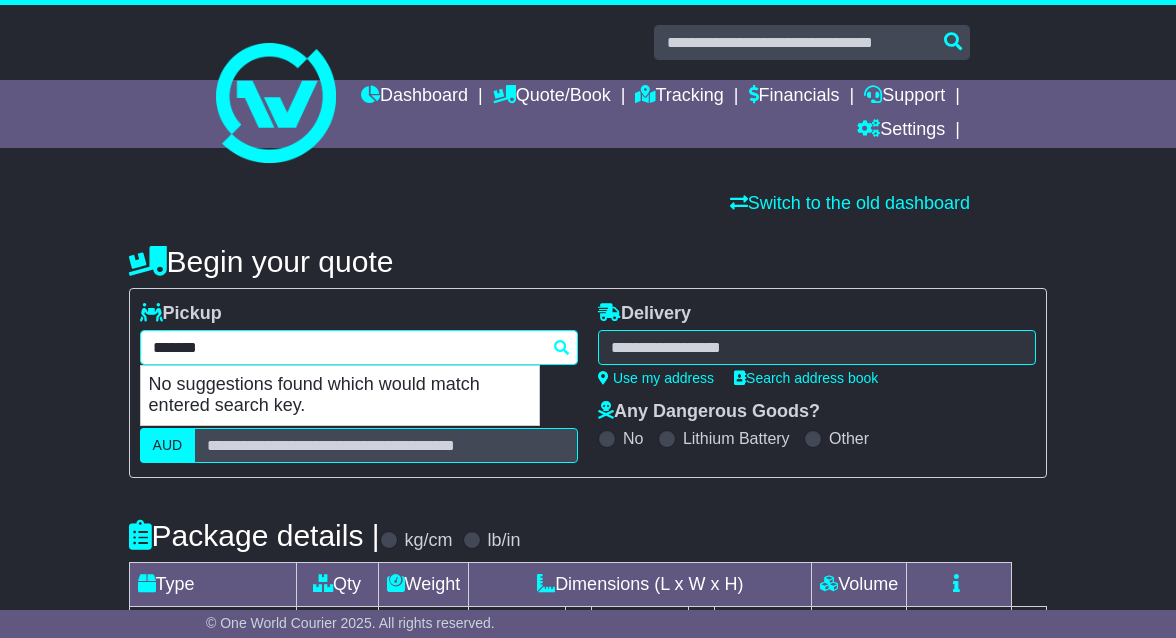 type on "**********" 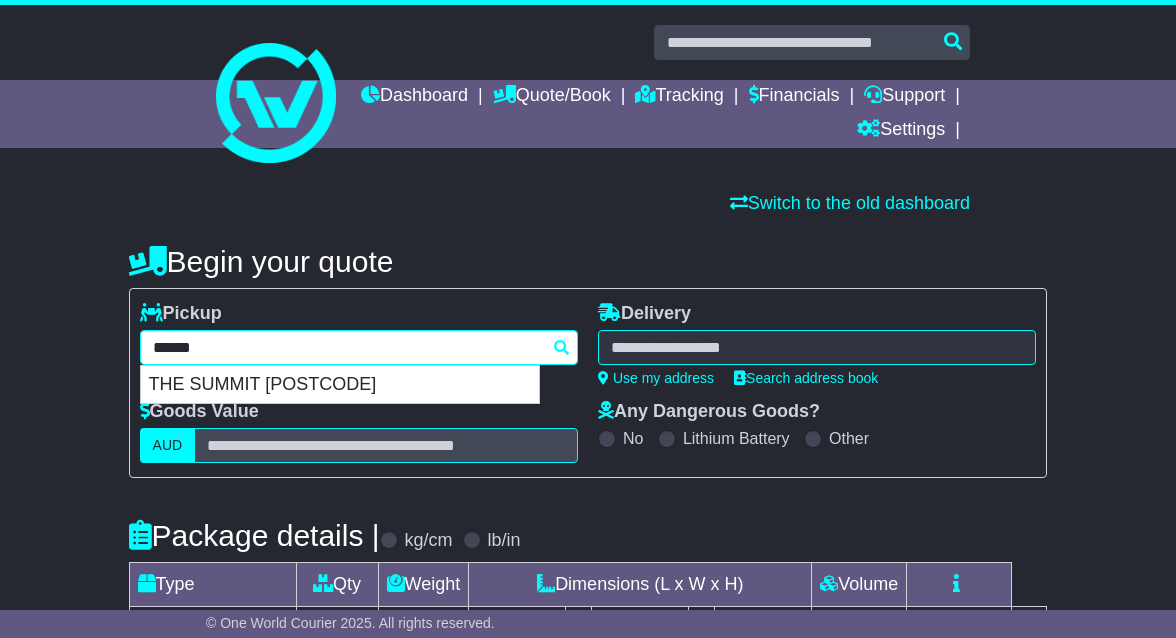 type on "**********" 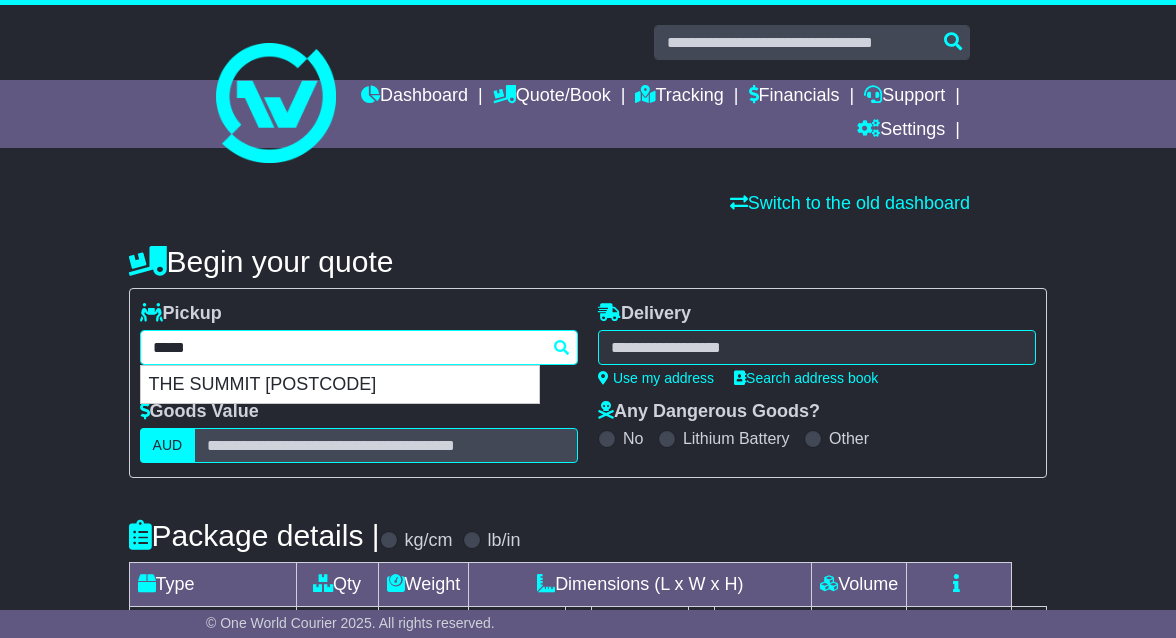 type 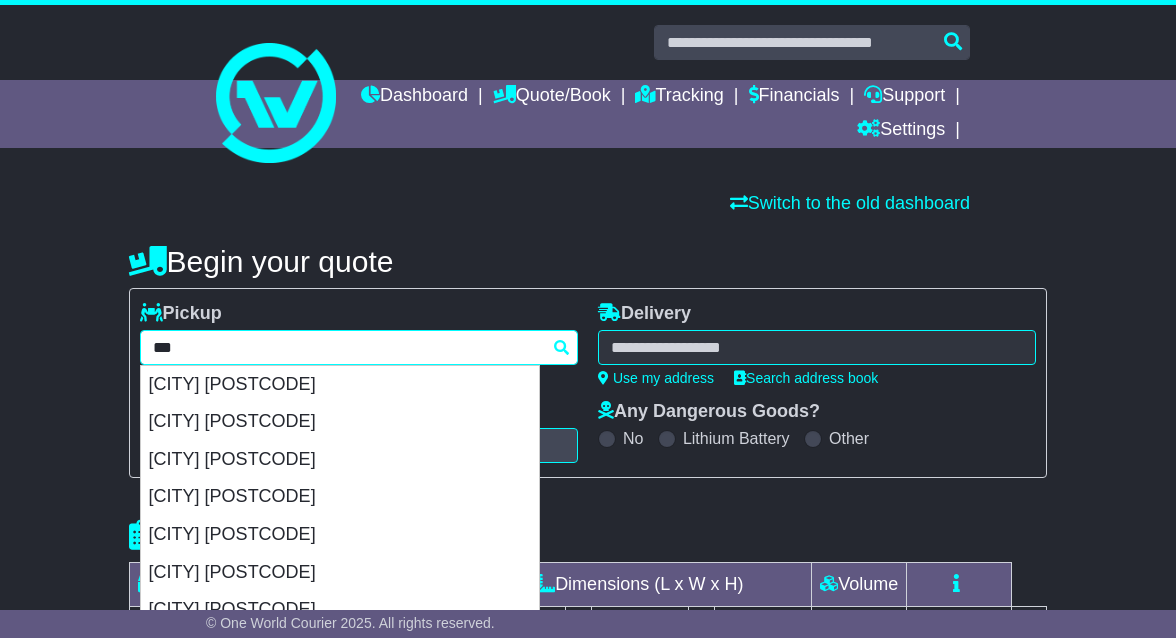 type on "***" 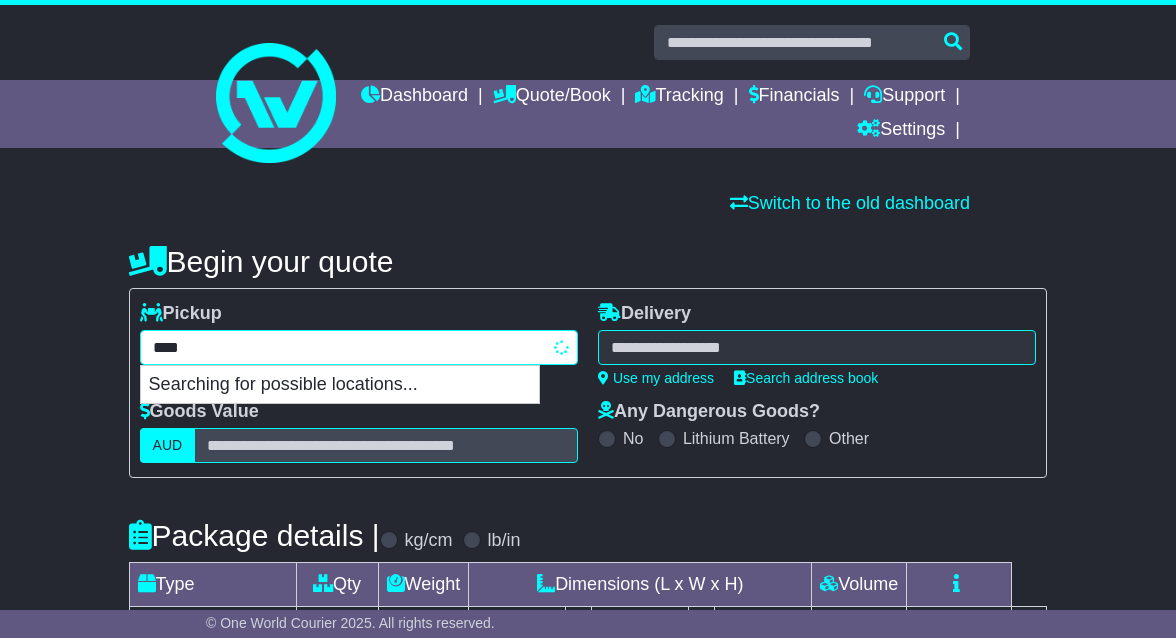 type on "**********" 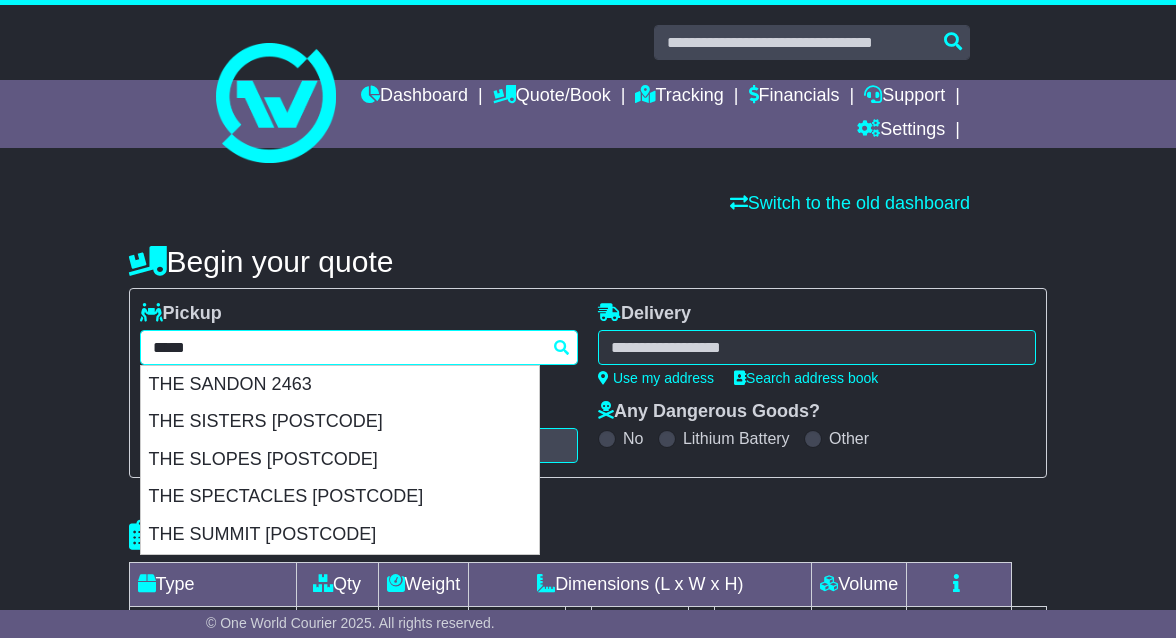 type on "**********" 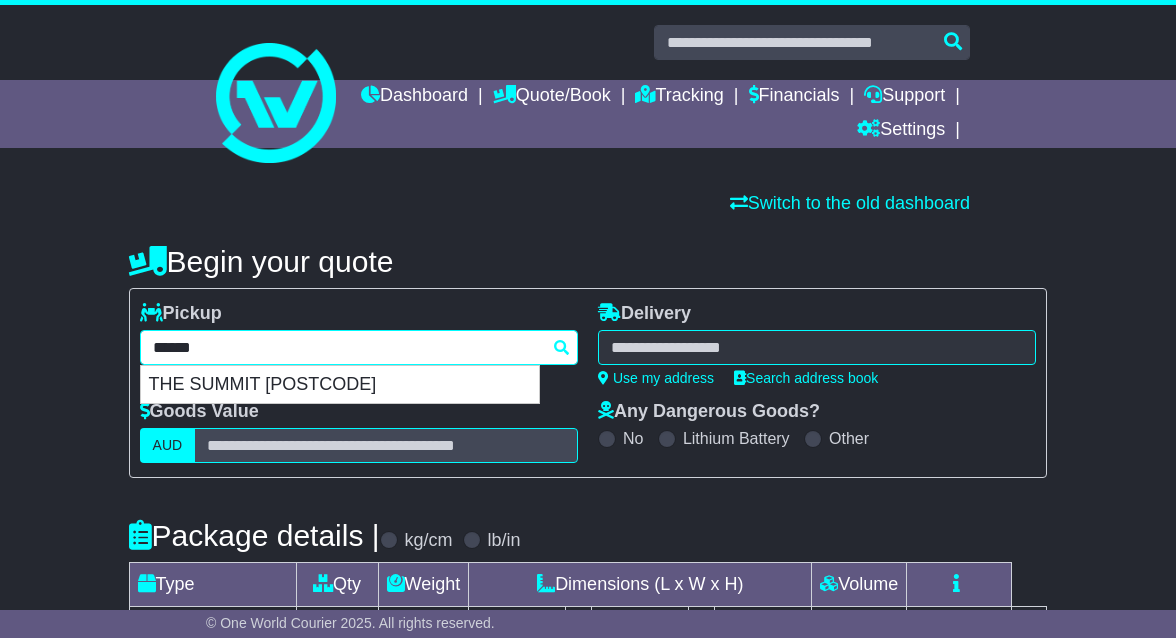 type 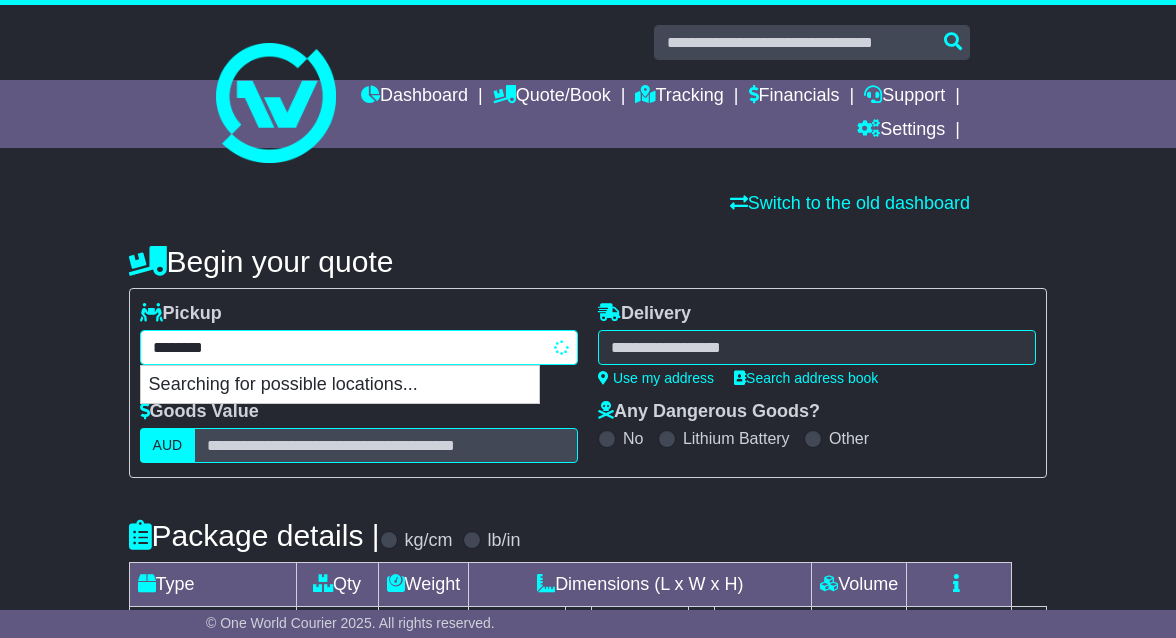 type on "*********" 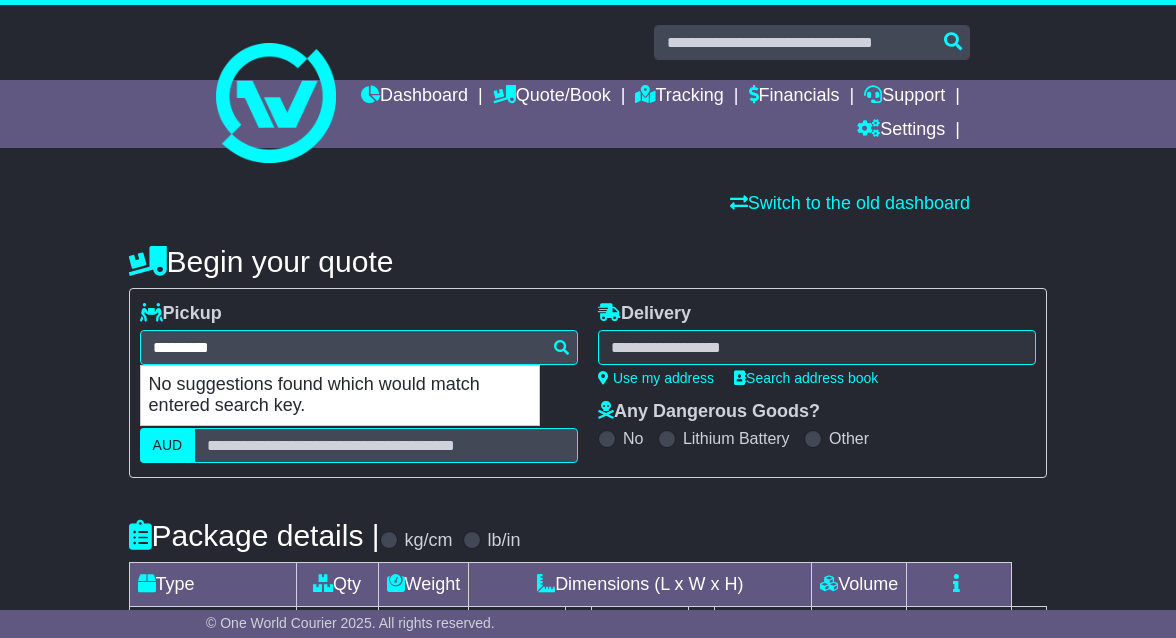 click on "**********" at bounding box center [588, 638] 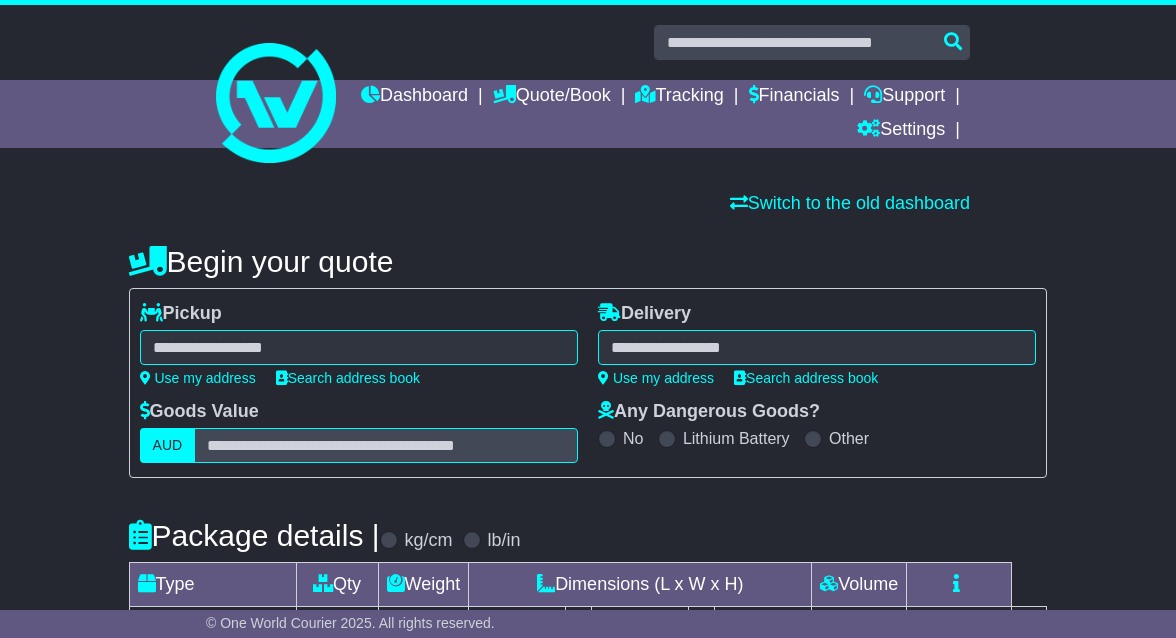 click on "**********" at bounding box center (359, 352) 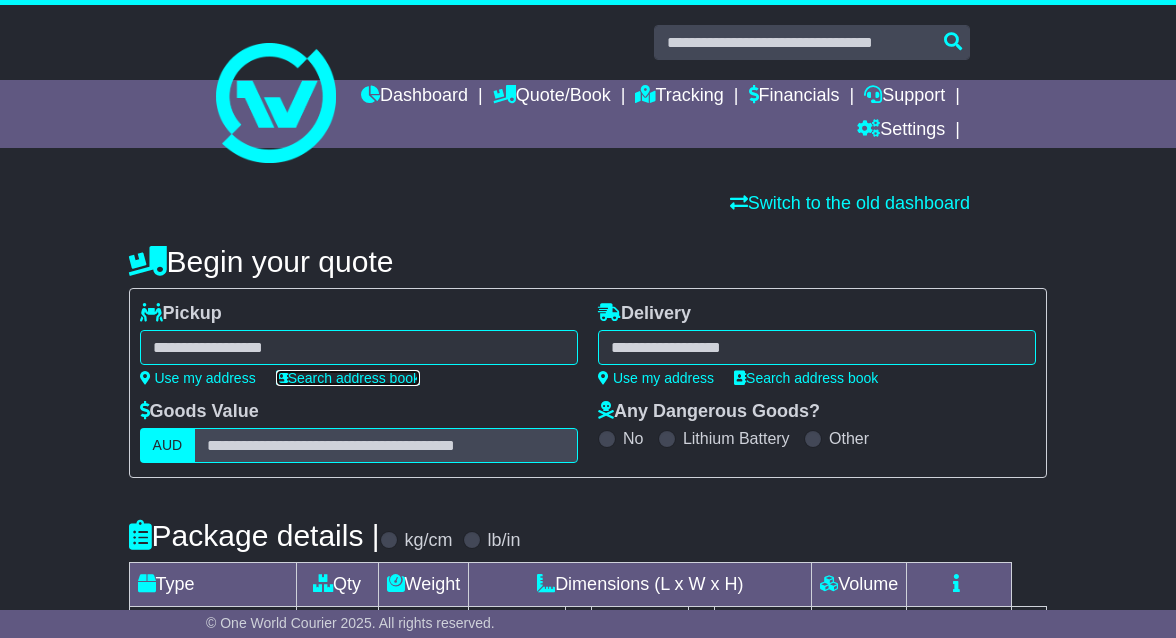 click on "Search address book" at bounding box center (348, 378) 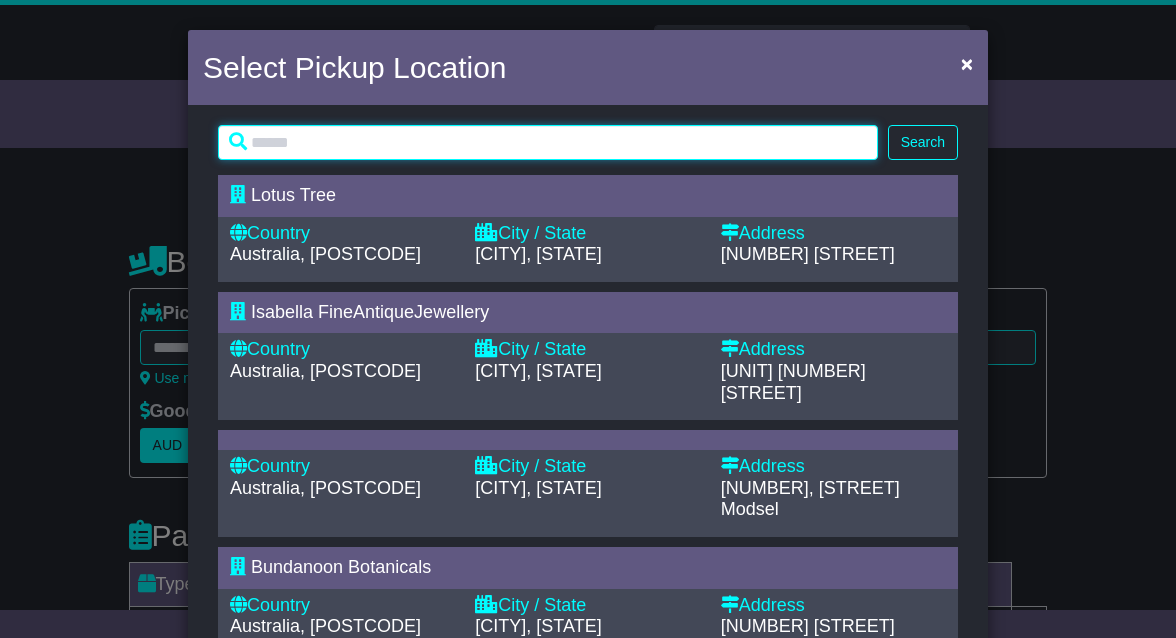 click at bounding box center (548, 142) 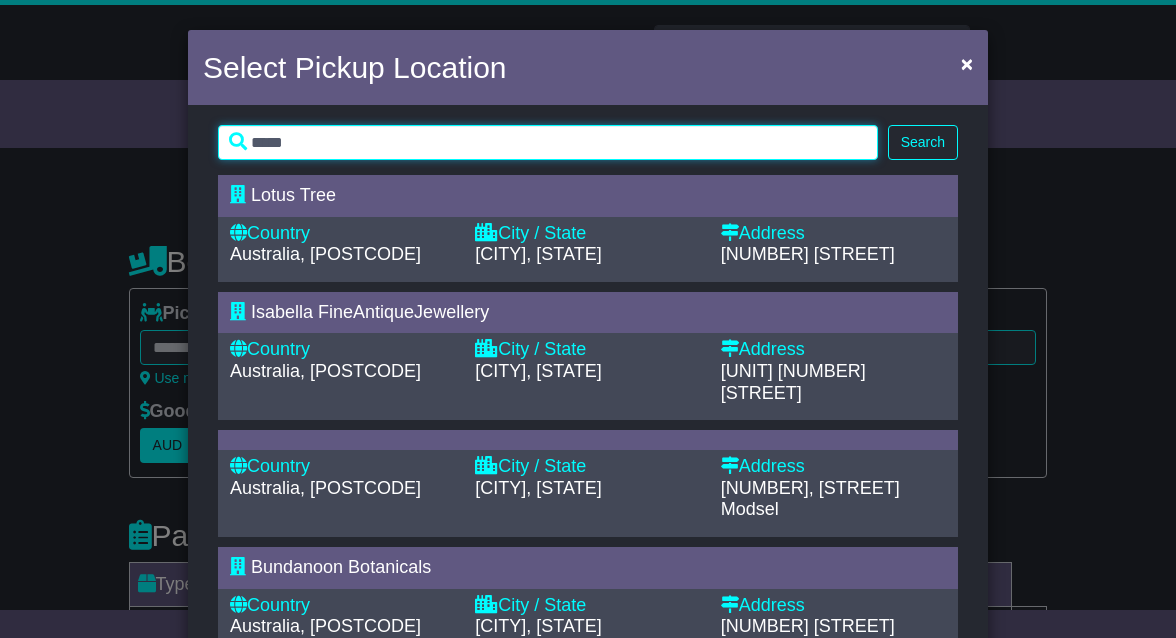 type on "*****" 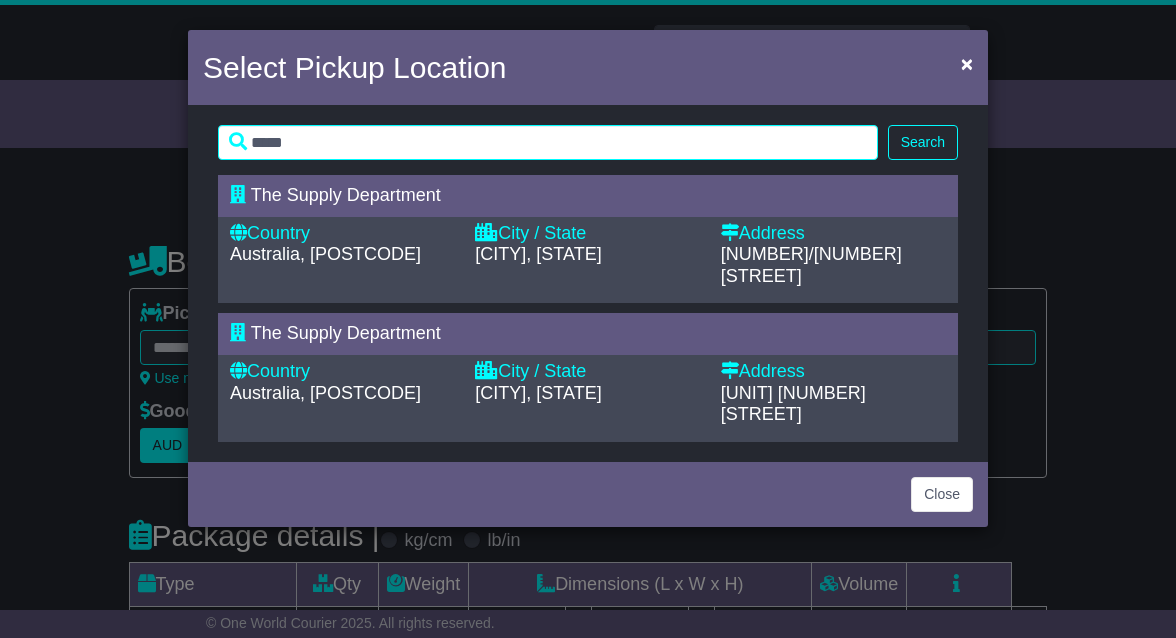 click on "The Supply Department" at bounding box center (346, 195) 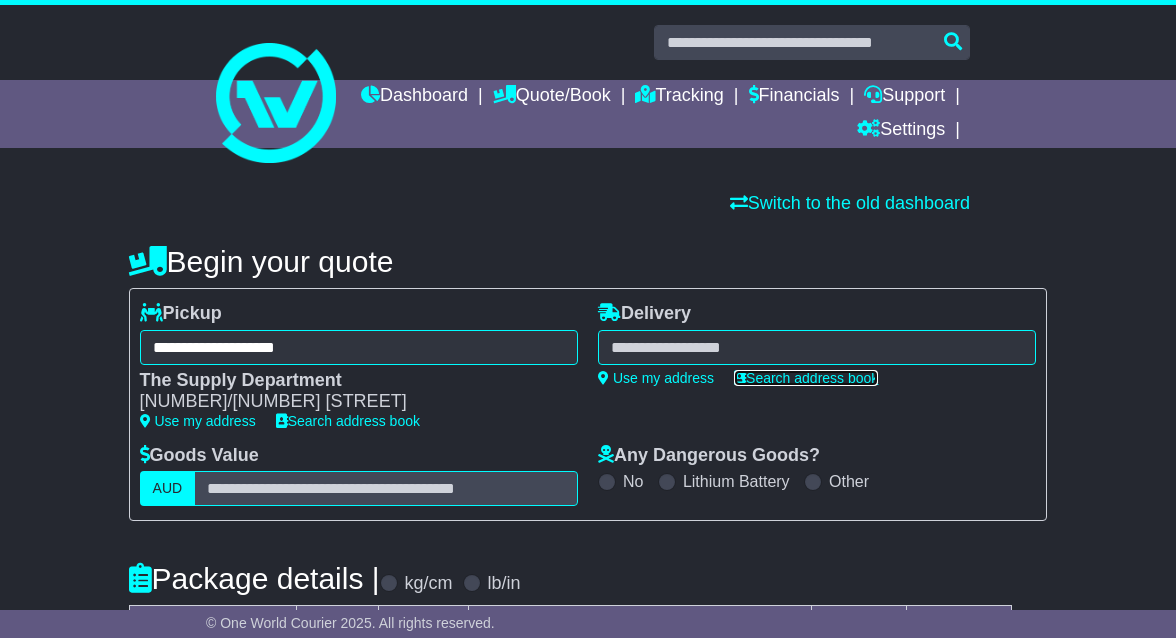 click on "Search address book" at bounding box center (806, 378) 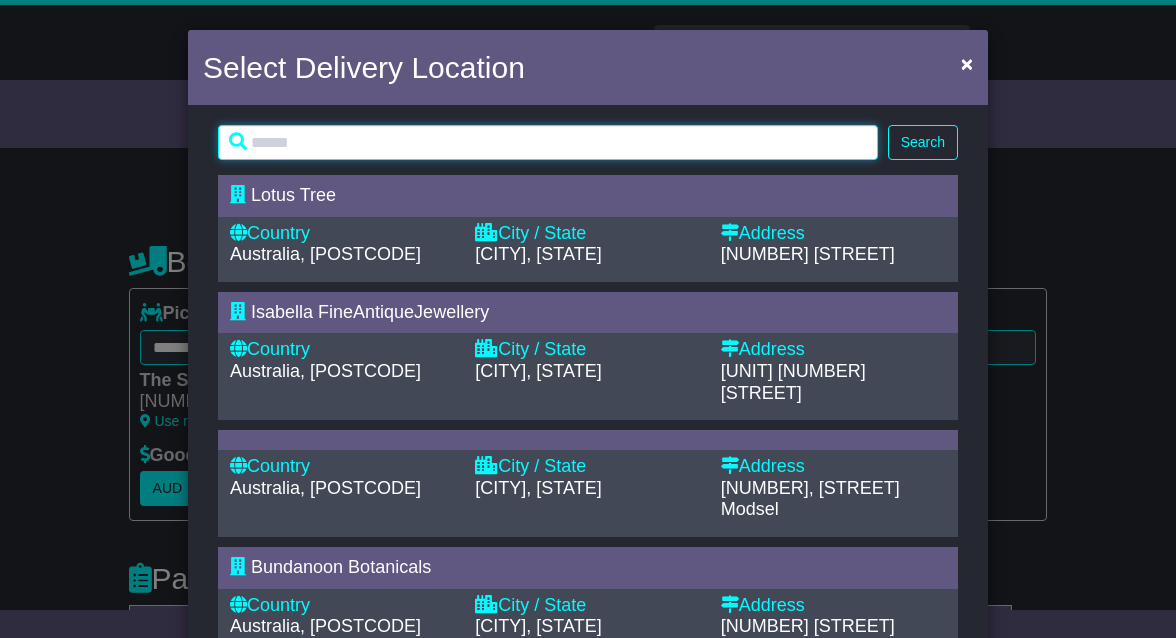 click at bounding box center [548, 142] 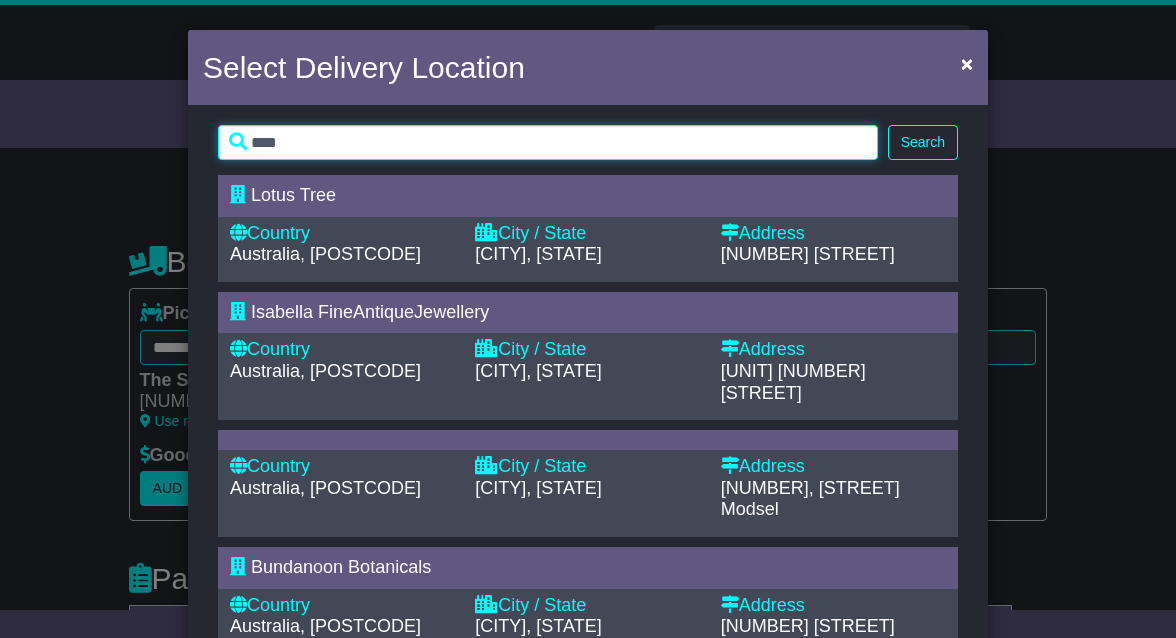 type on "****" 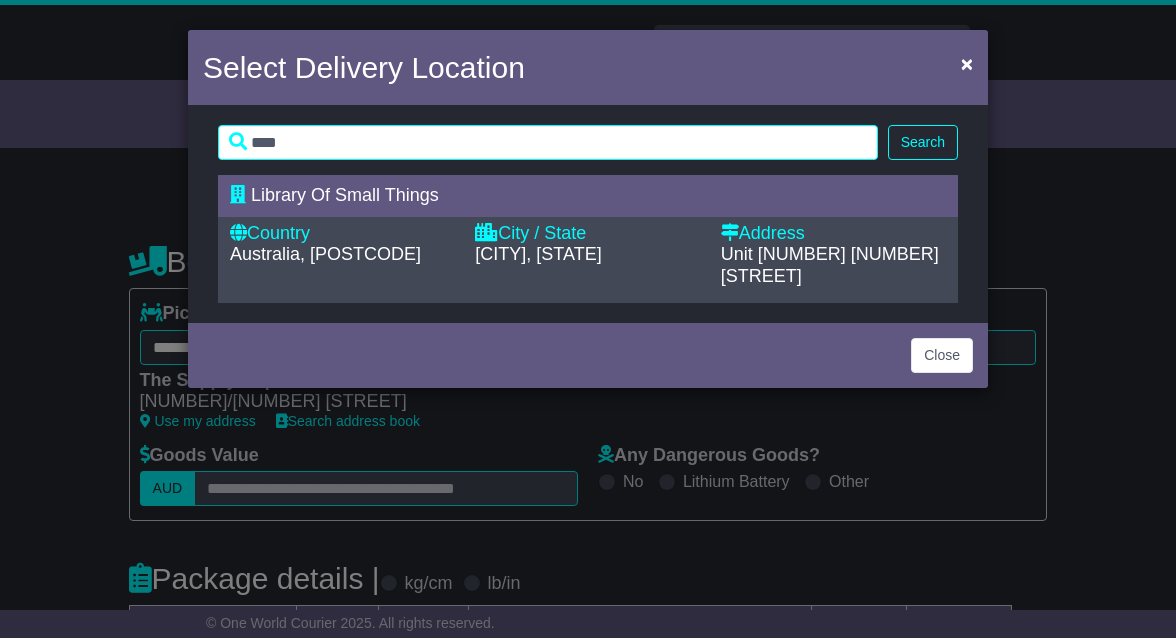 click on "Library Of Small Things" at bounding box center [588, 196] 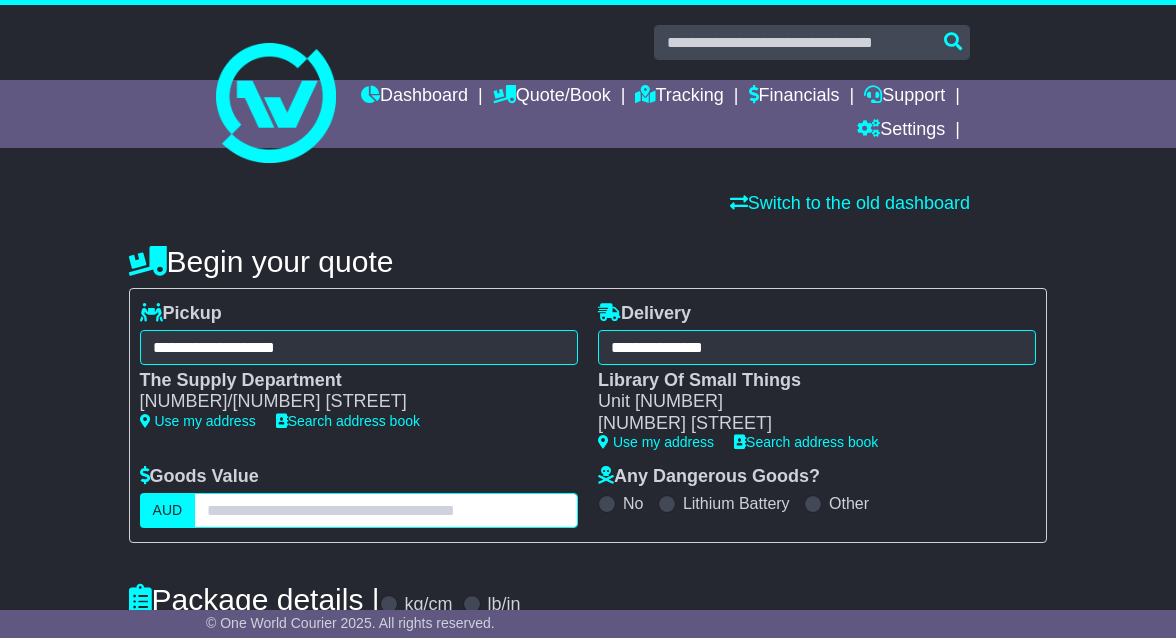 click at bounding box center [386, 510] 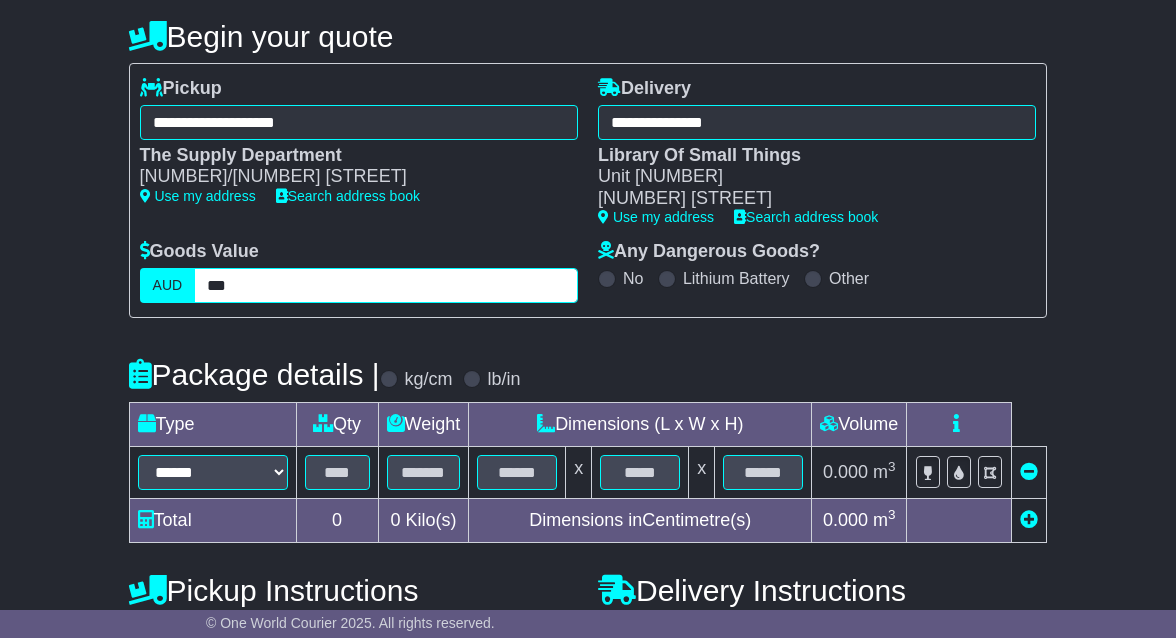 scroll, scrollTop: 259, scrollLeft: 0, axis: vertical 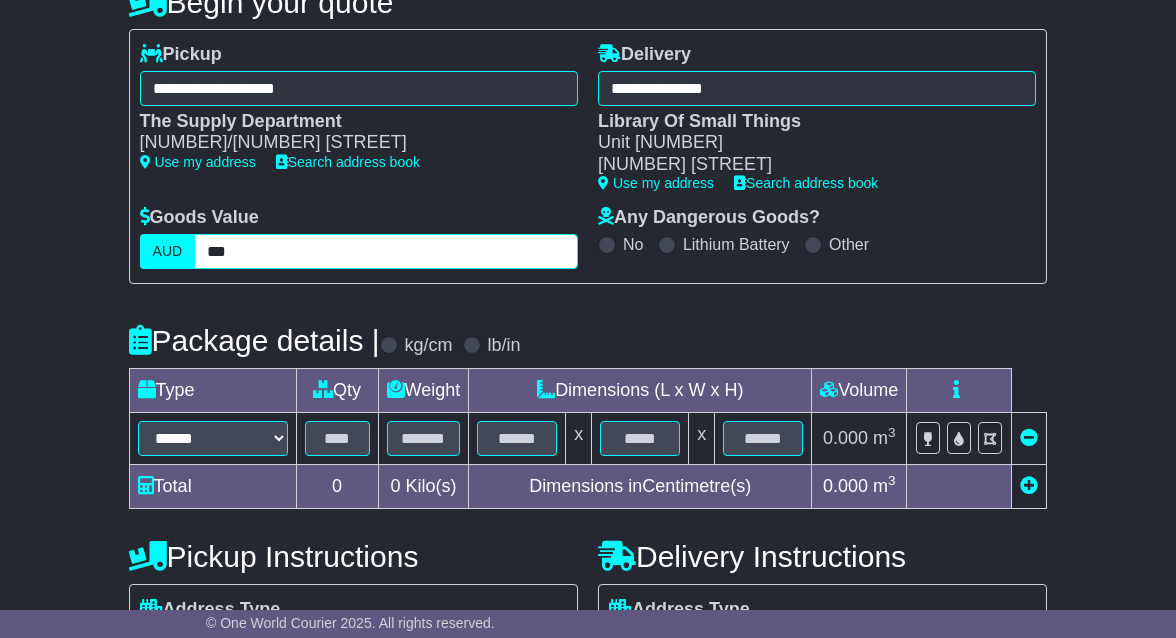 type on "***" 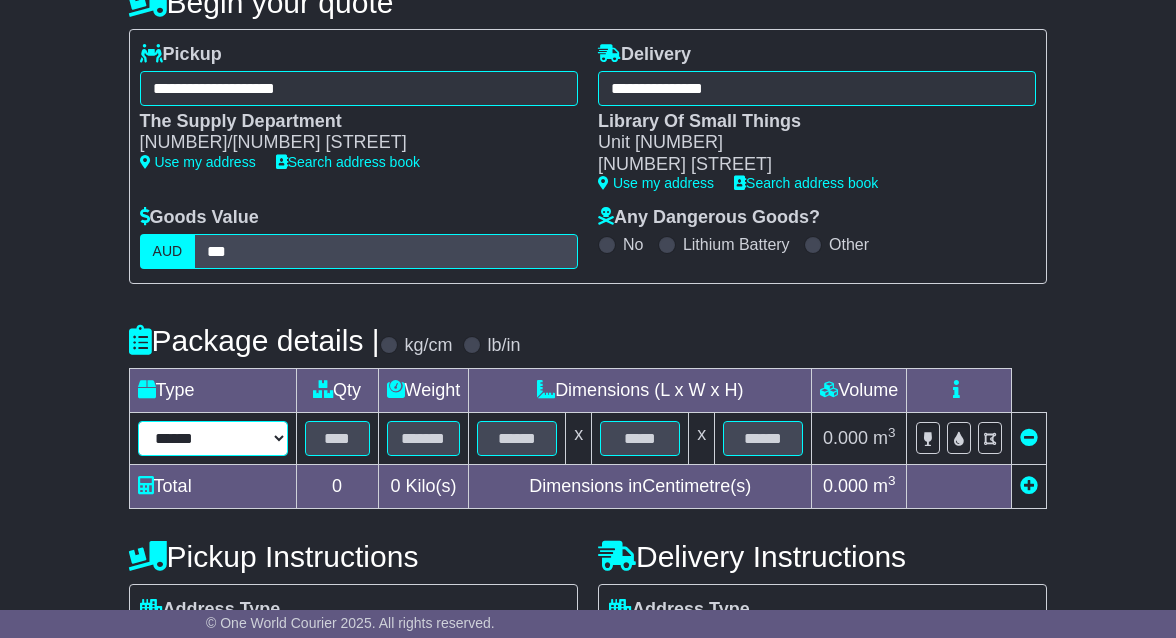 click on "****** ****** *** ******** ***** **** **** ****** *** *******" at bounding box center (213, 438) 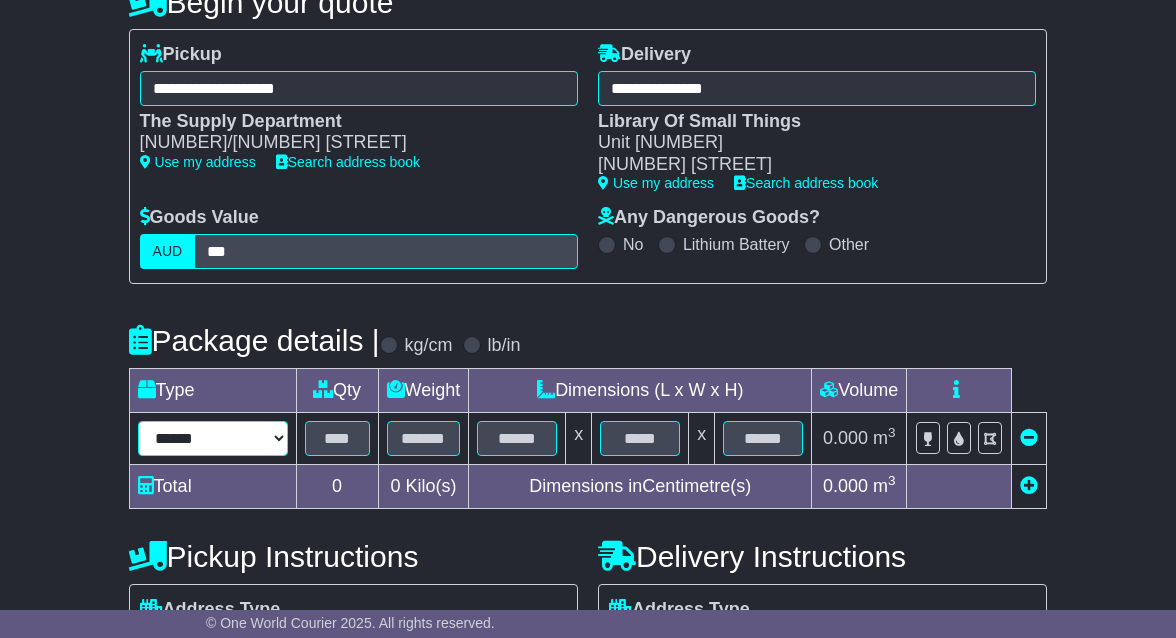 select on "****" 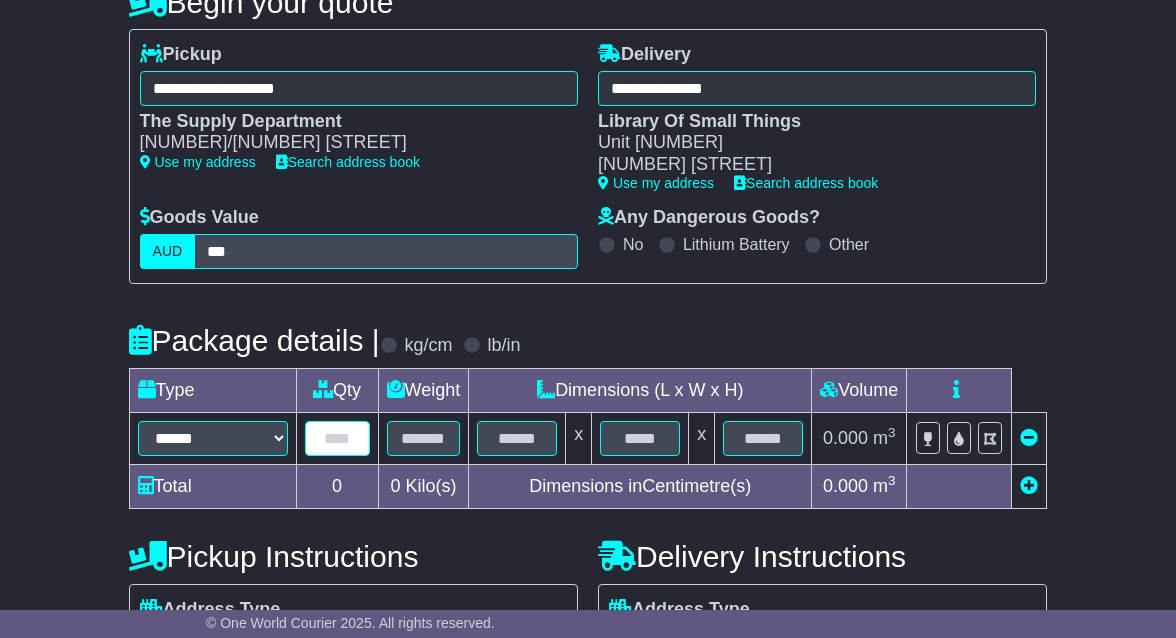 click at bounding box center (337, 438) 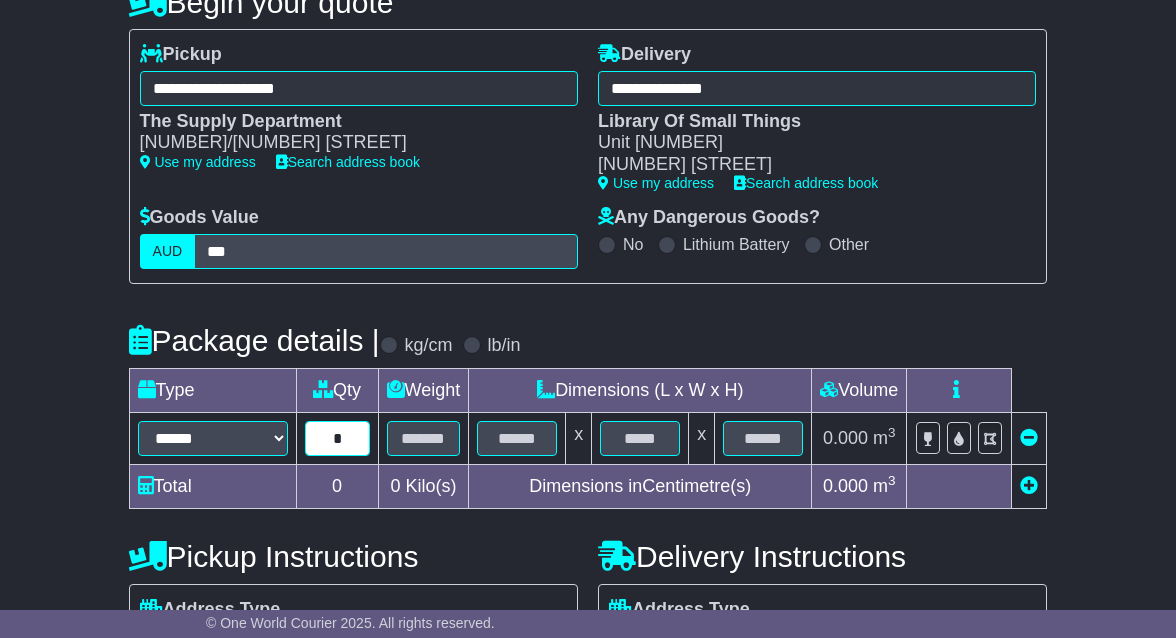type on "*" 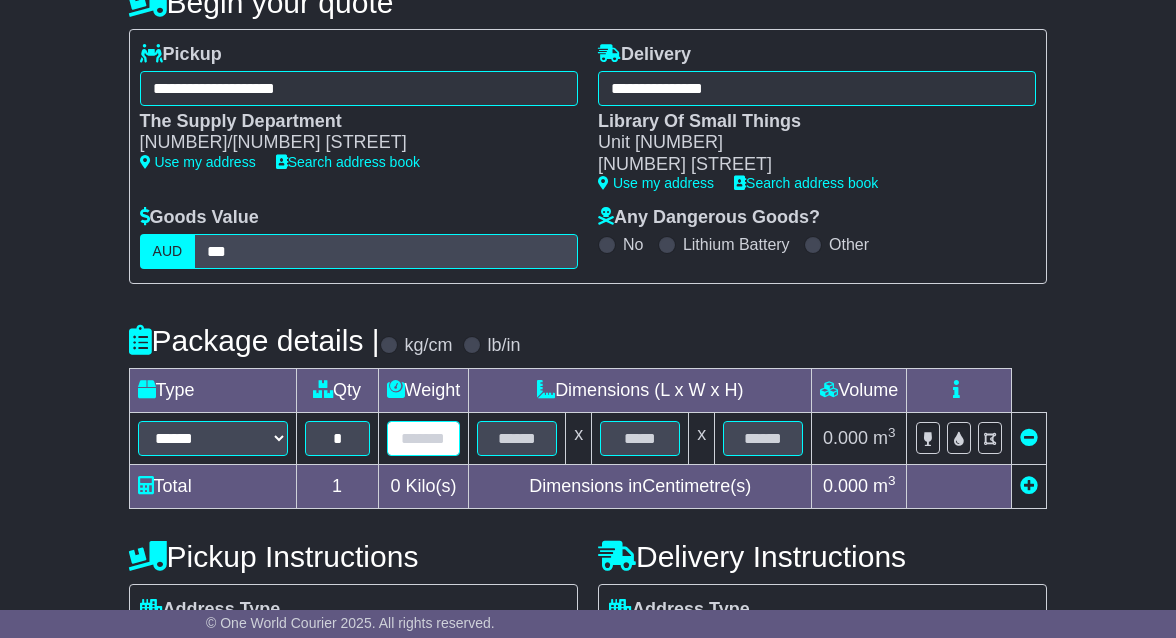 click at bounding box center (424, 438) 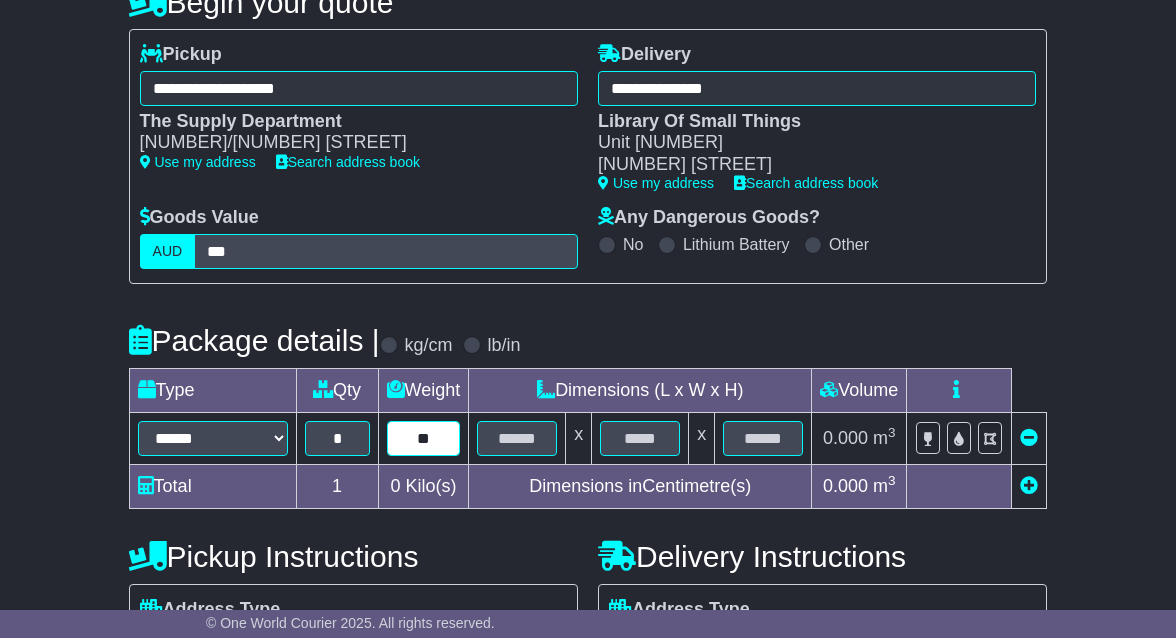 type on "**" 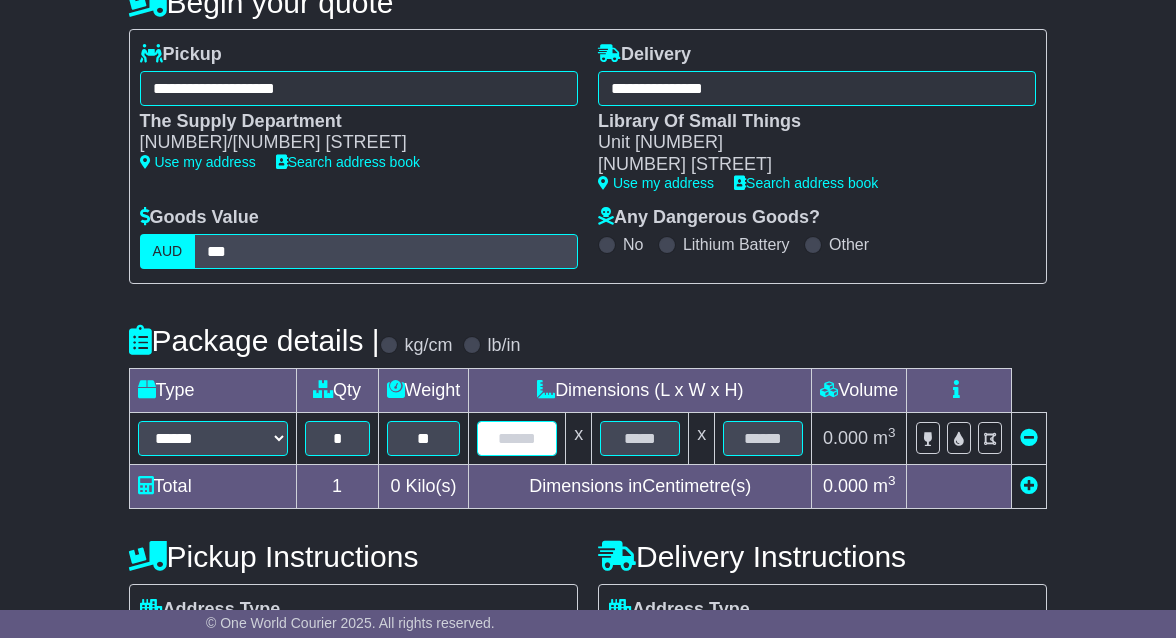 click at bounding box center [517, 438] 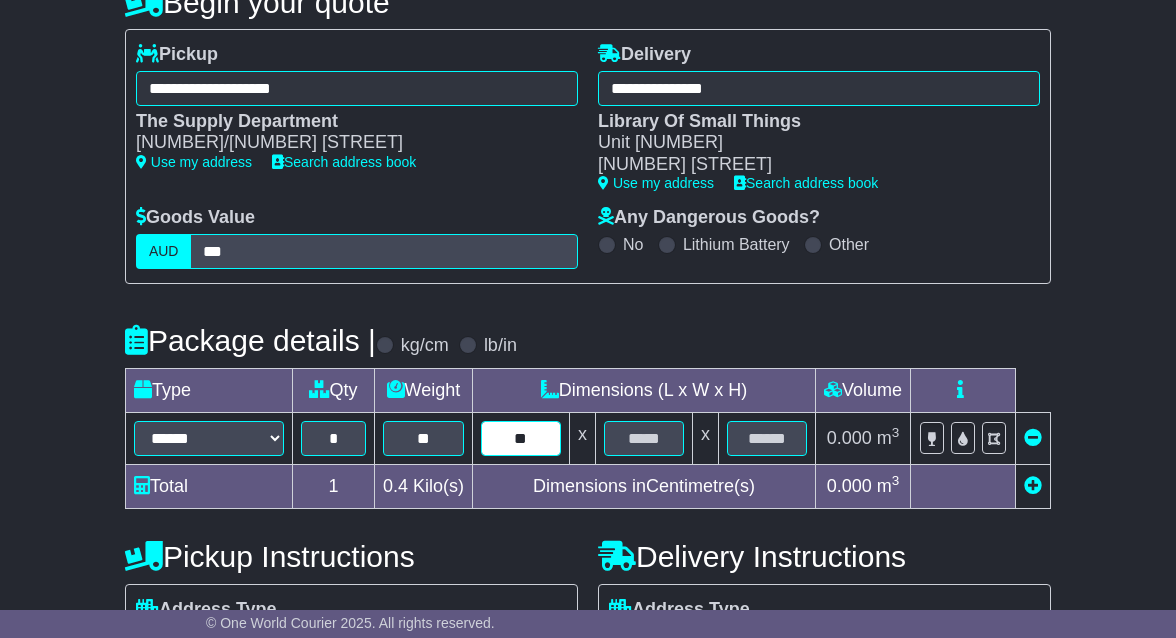 type on "**" 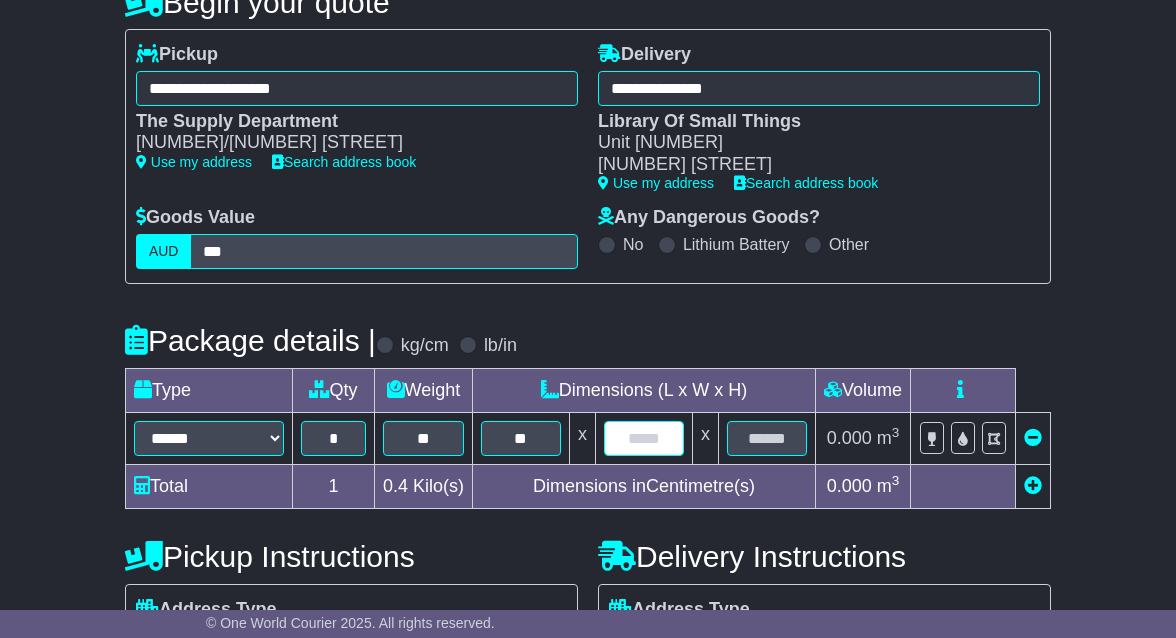 click at bounding box center (644, 438) 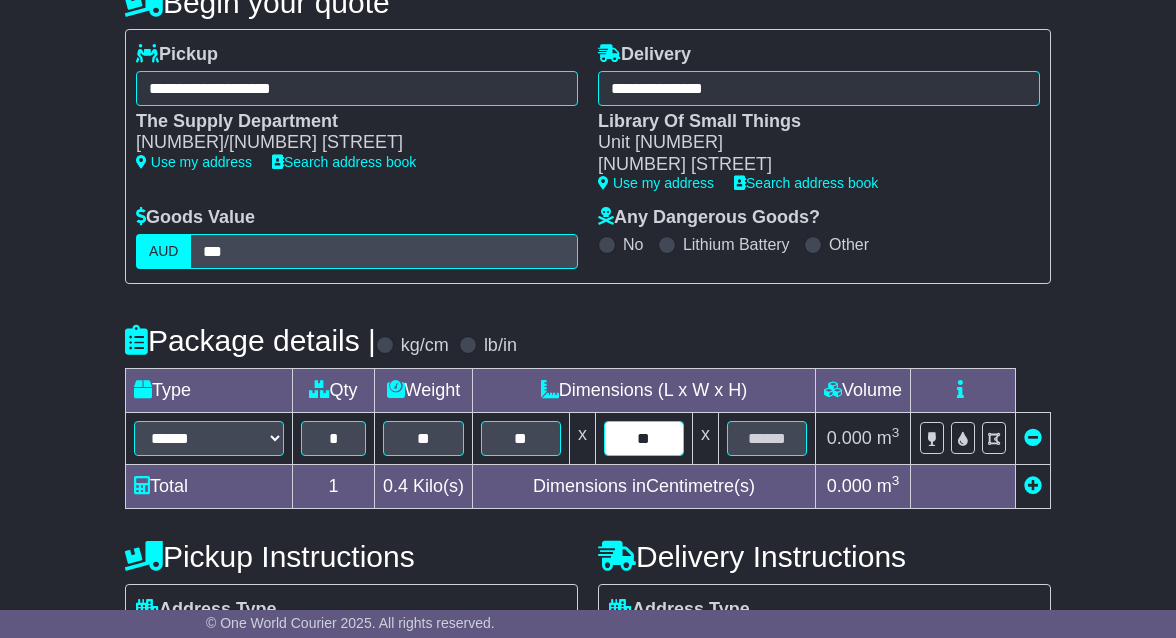 type on "**" 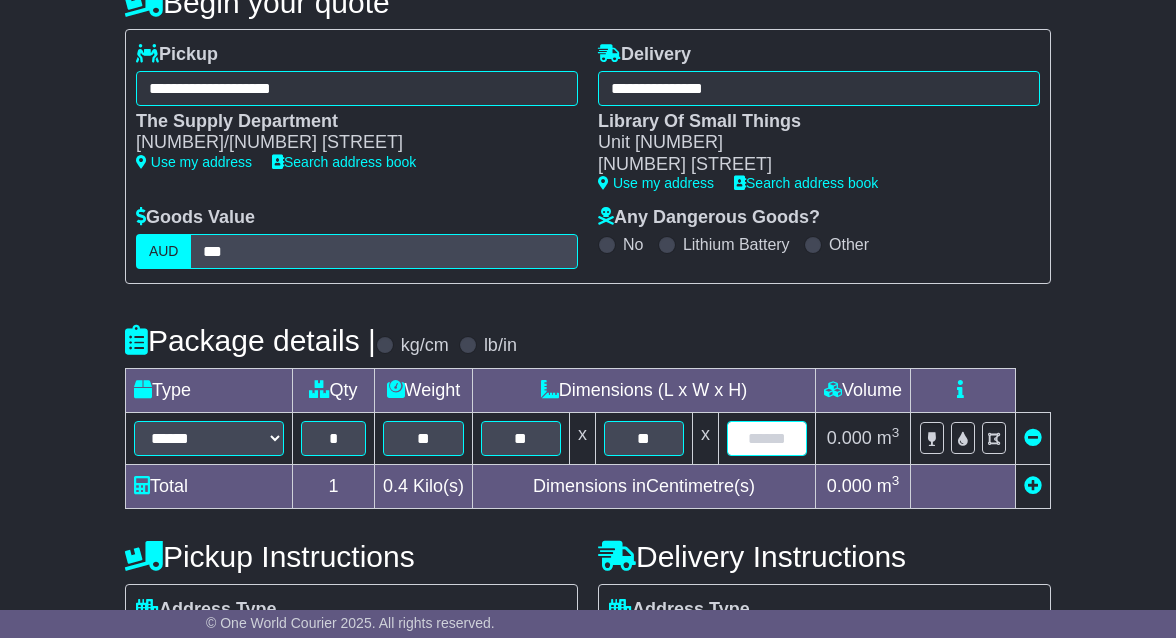 click at bounding box center (767, 438) 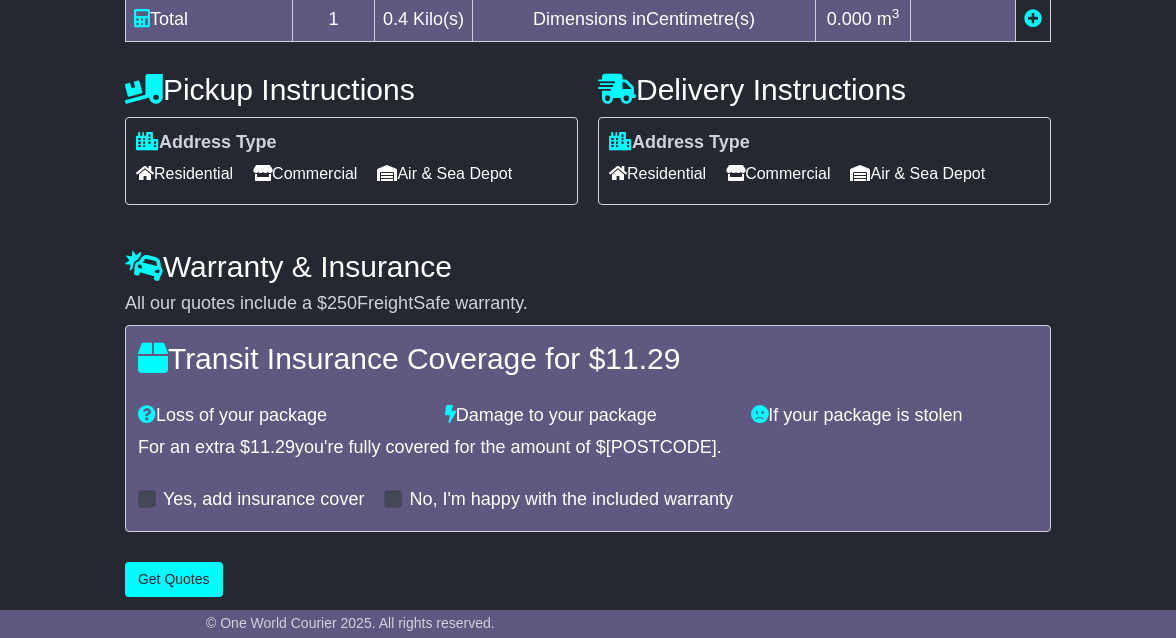 scroll, scrollTop: 734, scrollLeft: 0, axis: vertical 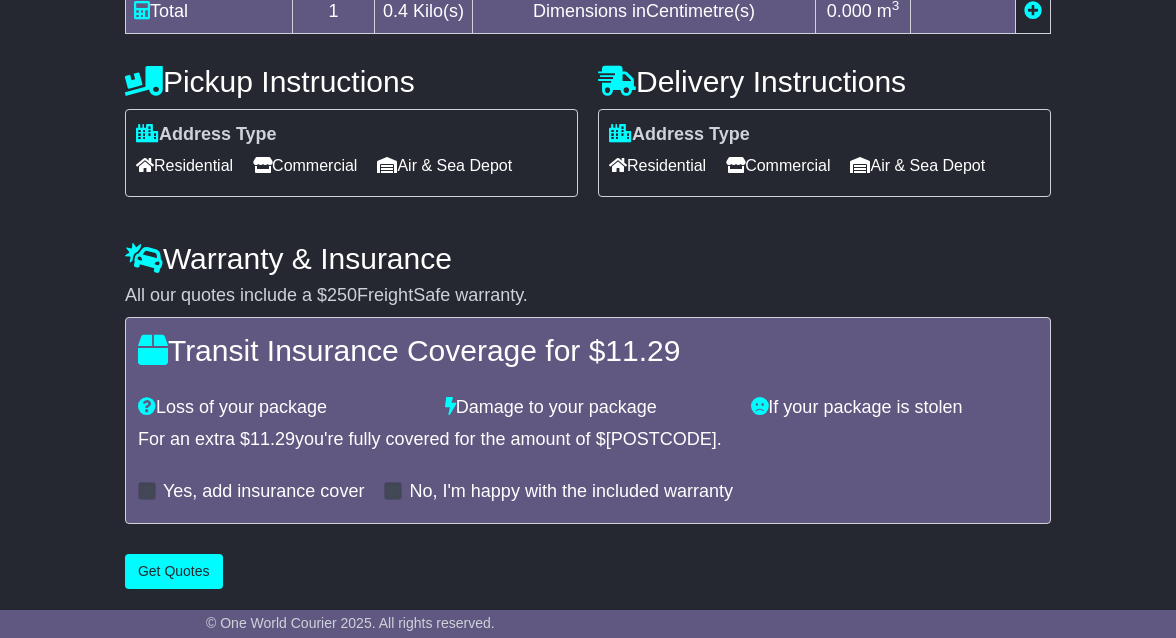 type on "*" 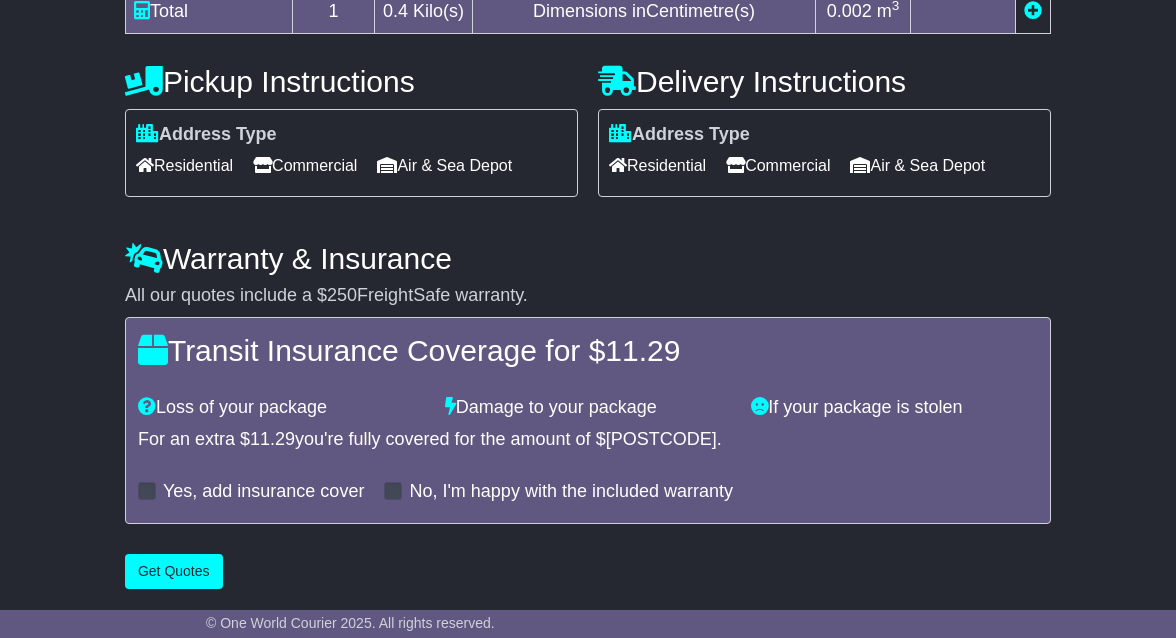 click on "Residential" at bounding box center (657, 165) 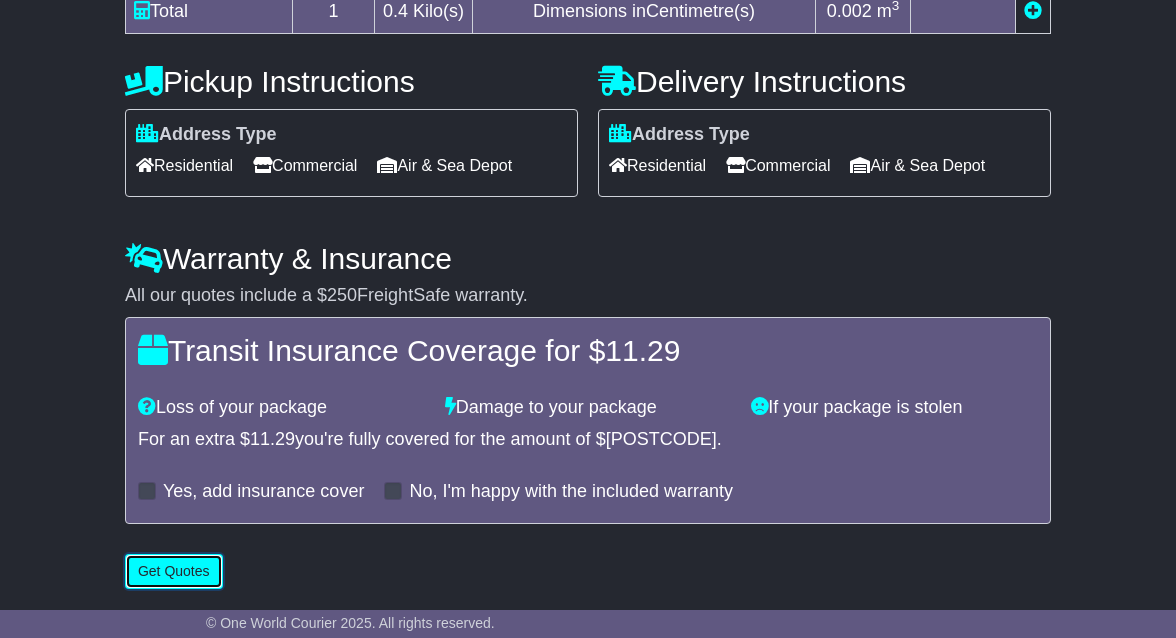click on "Get Quotes" at bounding box center [174, 571] 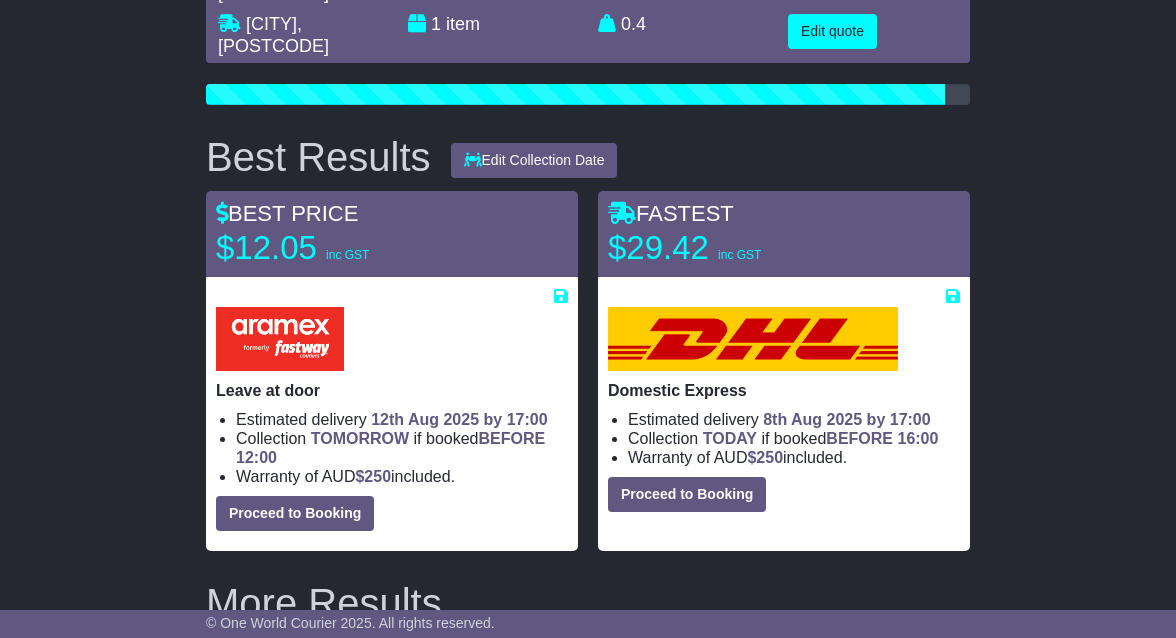 scroll, scrollTop: 277, scrollLeft: 0, axis: vertical 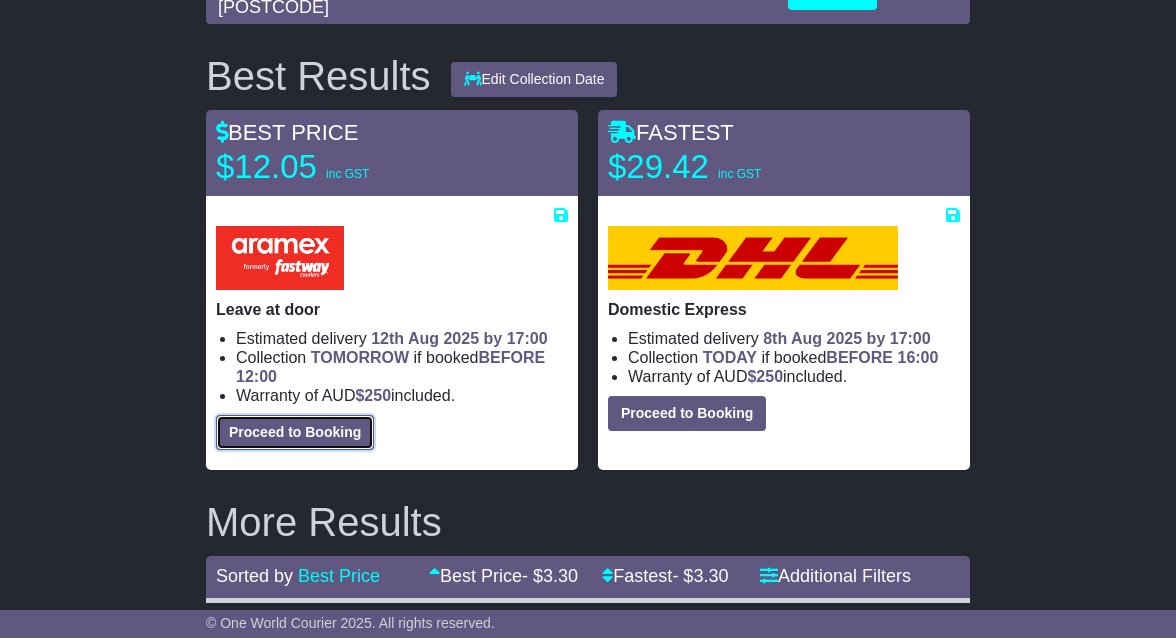 click on "Proceed to Booking" at bounding box center [295, 432] 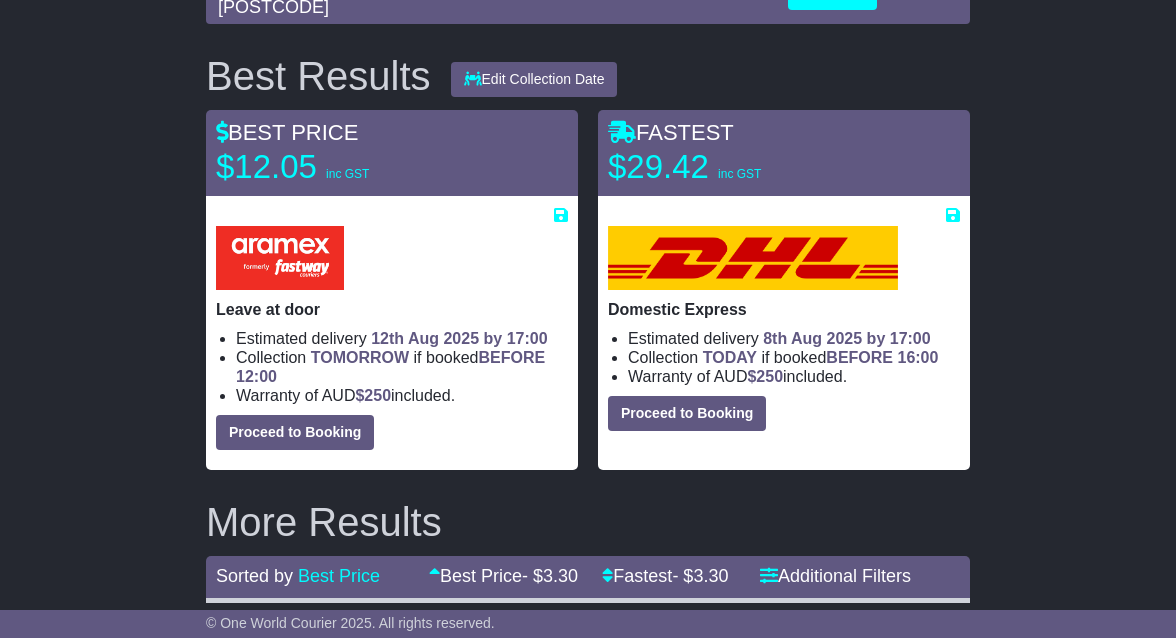 select on "****" 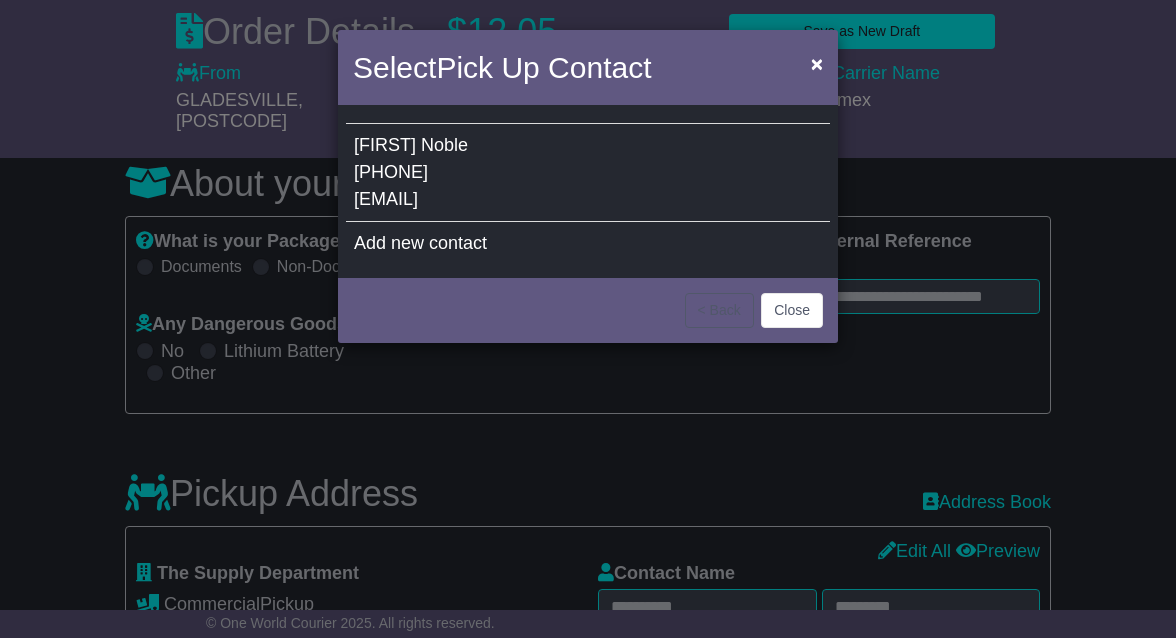 click on "[FIRST] [LAST]
[PHONE]
[EMAIL]" at bounding box center [588, 173] 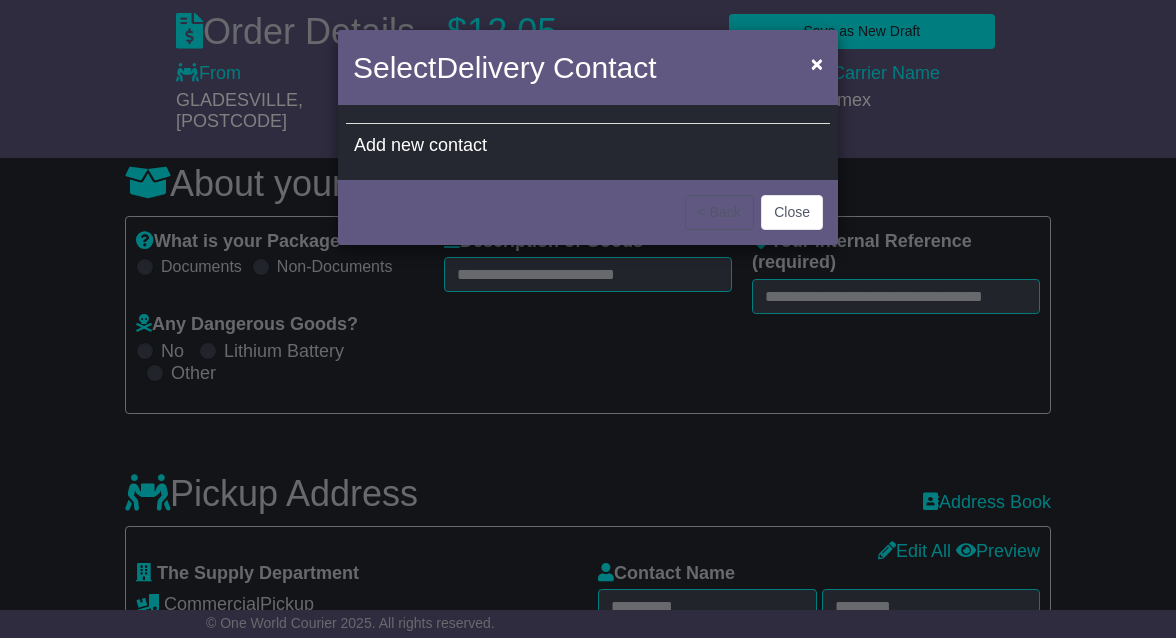 type on "******" 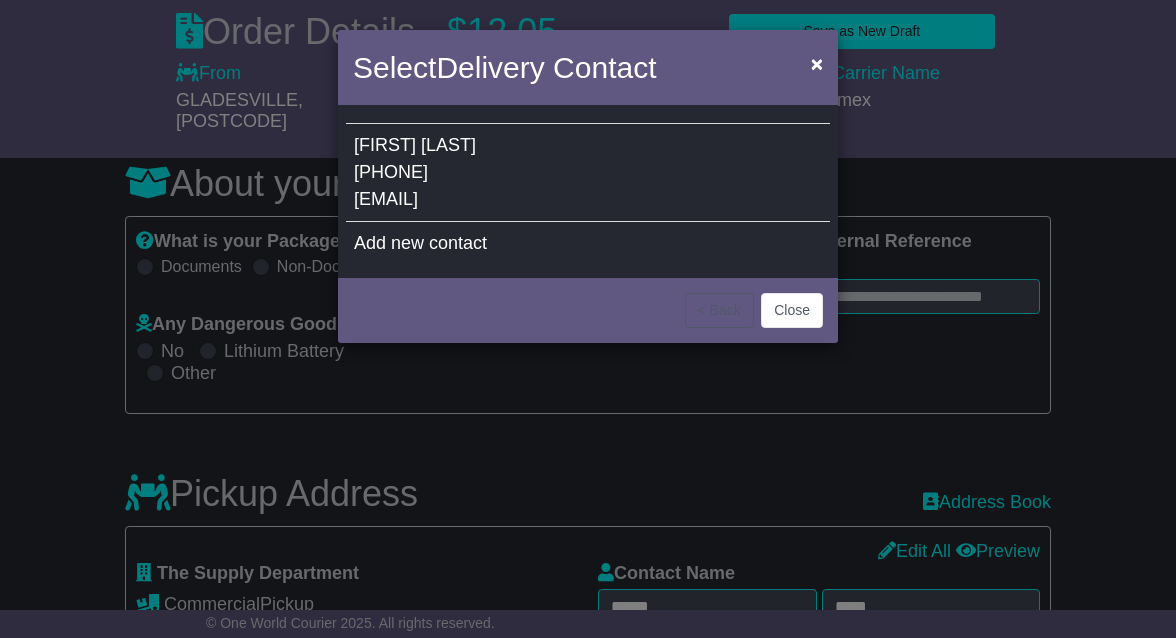 click on "[PHONE]" at bounding box center (391, 172) 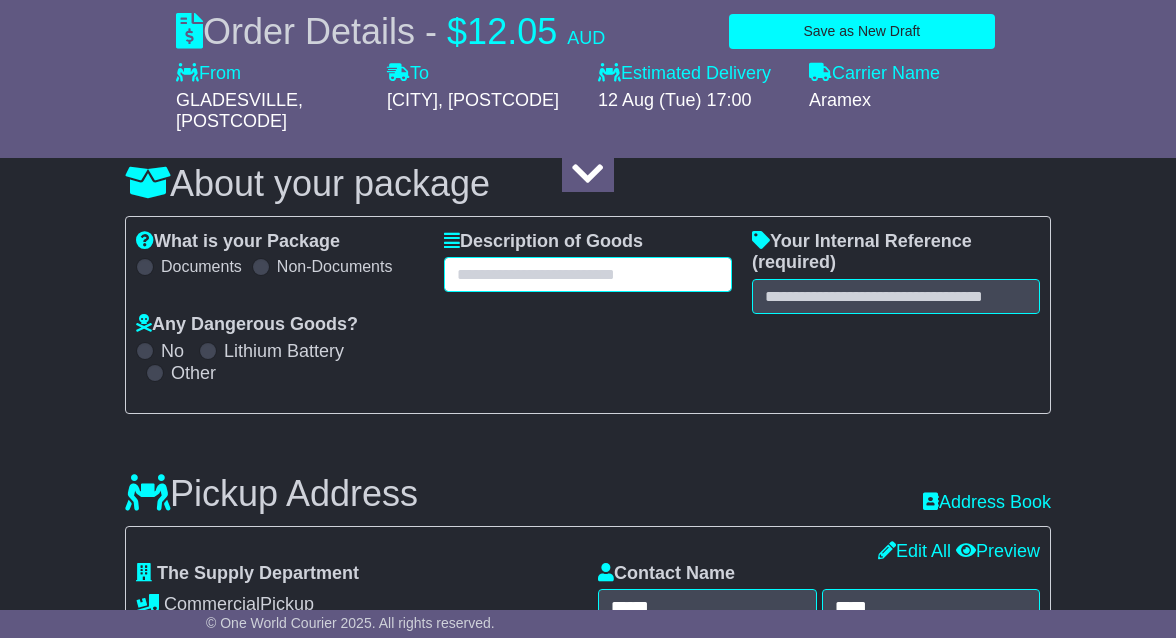 click at bounding box center [588, 274] 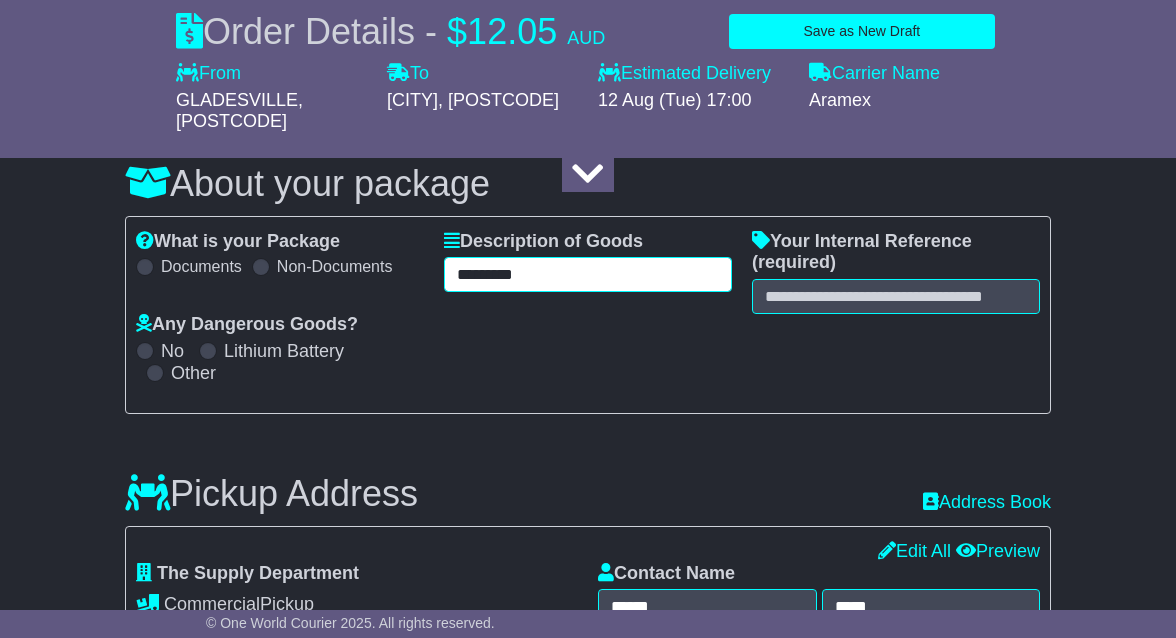 type on "*********" 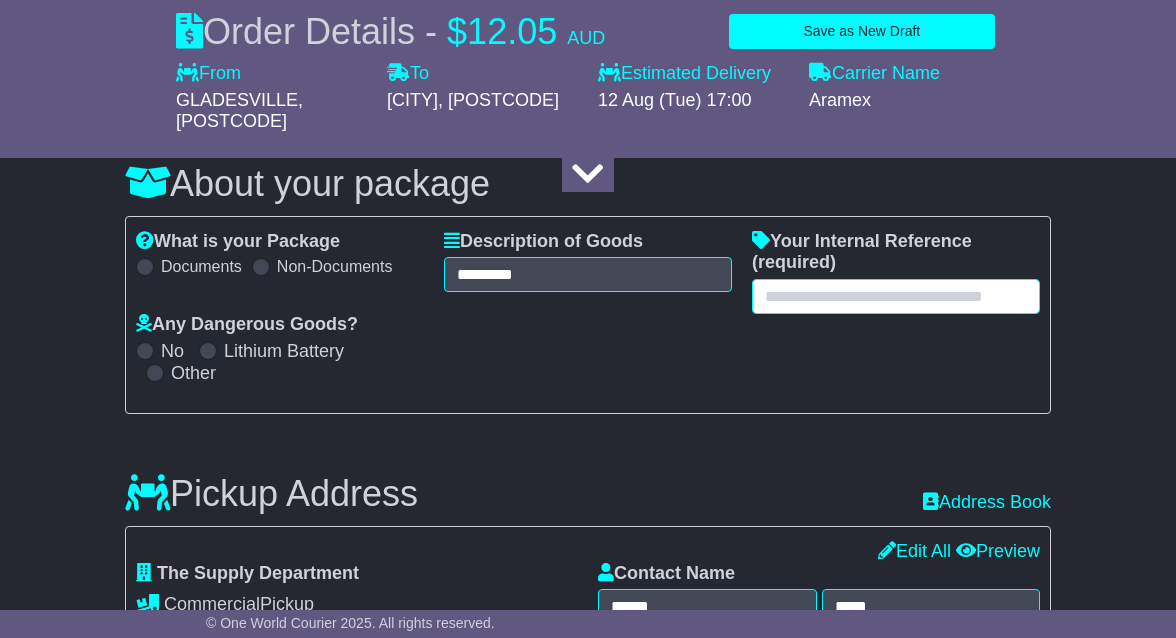 click at bounding box center (896, 296) 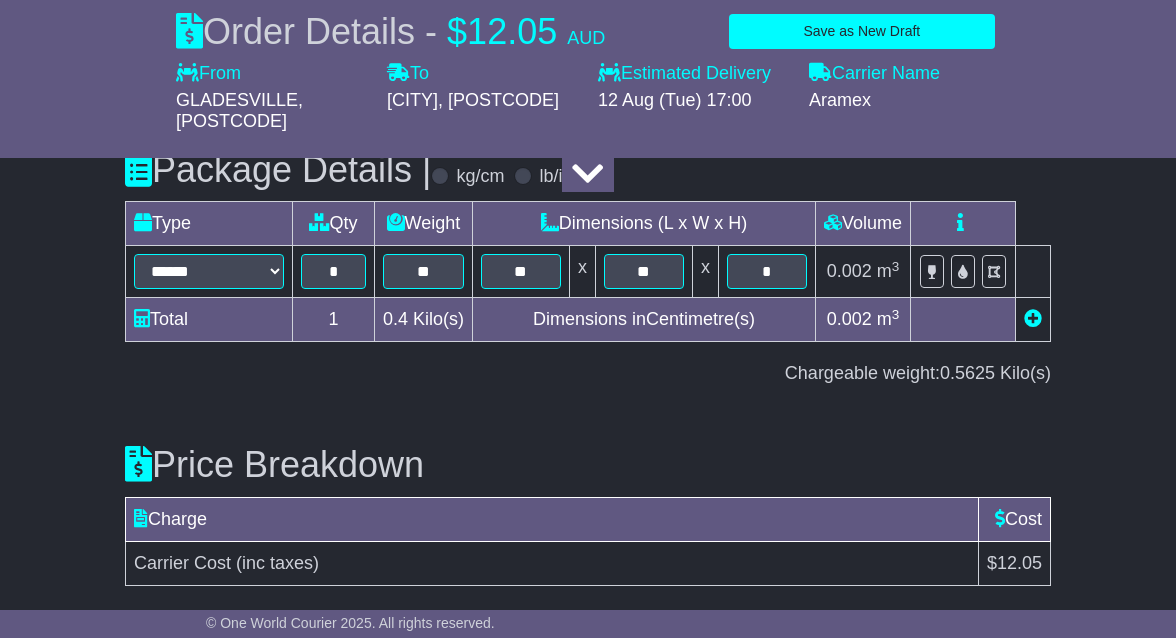 scroll, scrollTop: 2347, scrollLeft: 0, axis: vertical 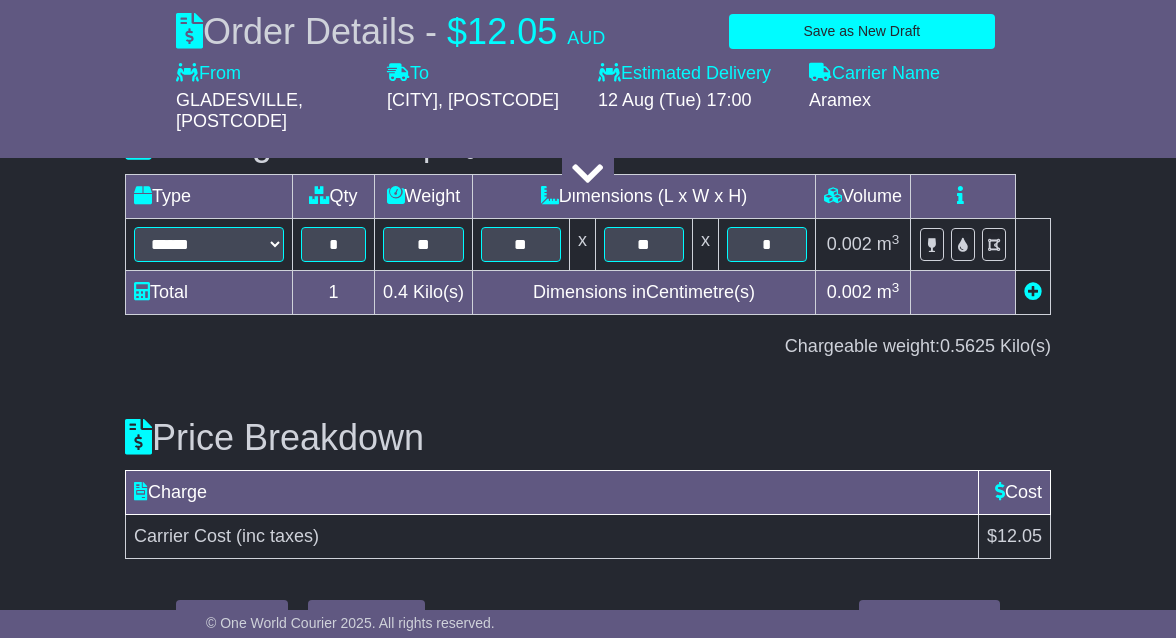 type on "****" 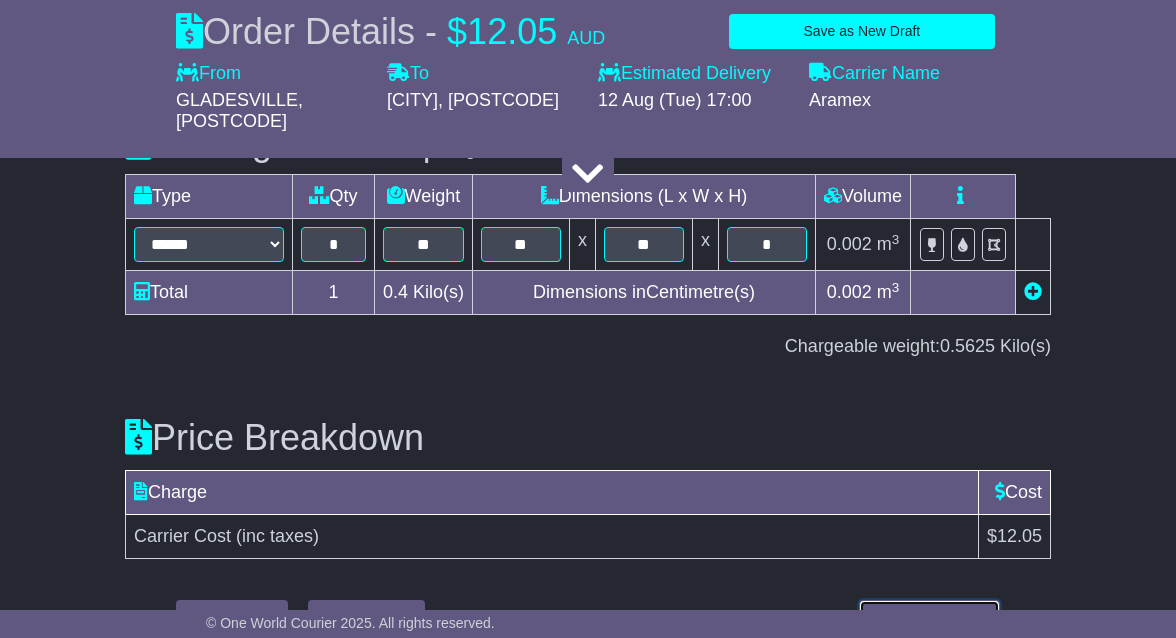 click on "Submit Your Order" at bounding box center [929, 617] 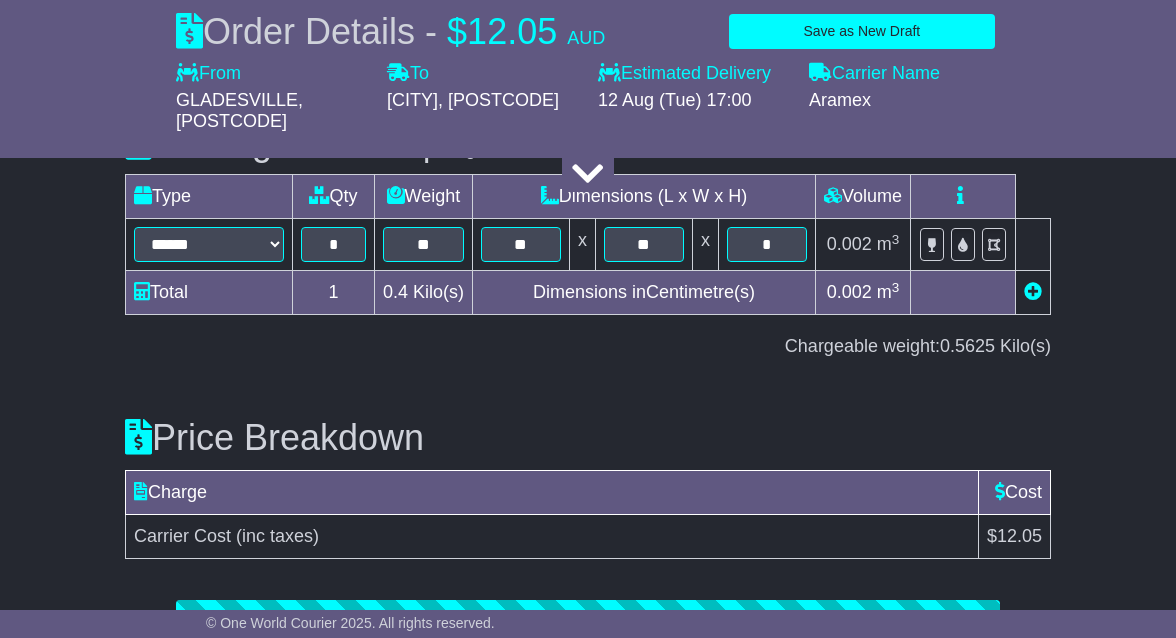 scroll, scrollTop: 2422, scrollLeft: 0, axis: vertical 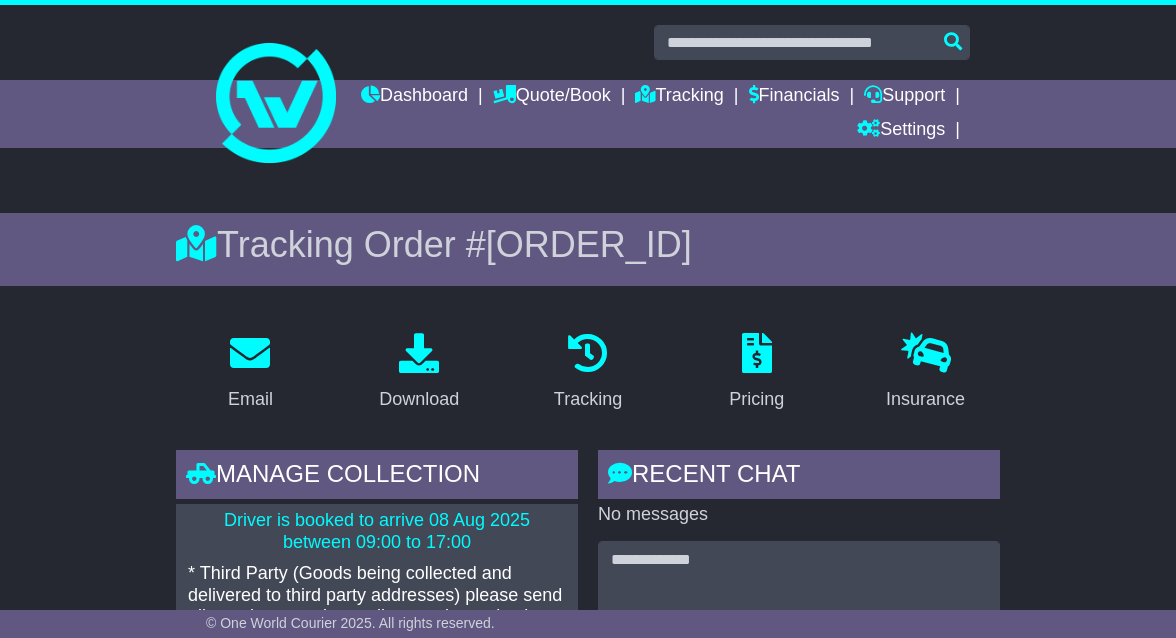 drag, startPoint x: 465, startPoint y: 244, endPoint x: 788, endPoint y: 252, distance: 323.09906 